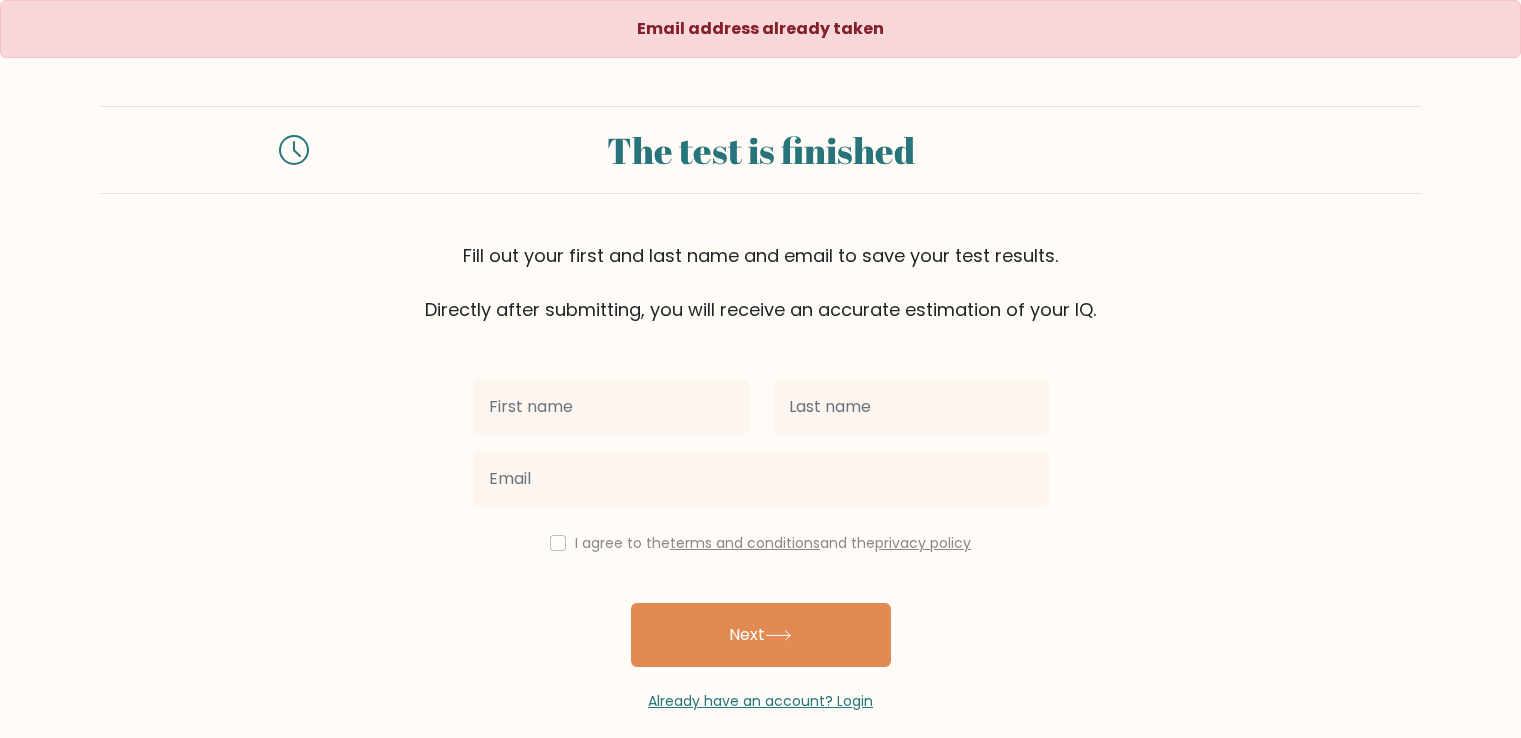 scroll, scrollTop: 0, scrollLeft: 0, axis: both 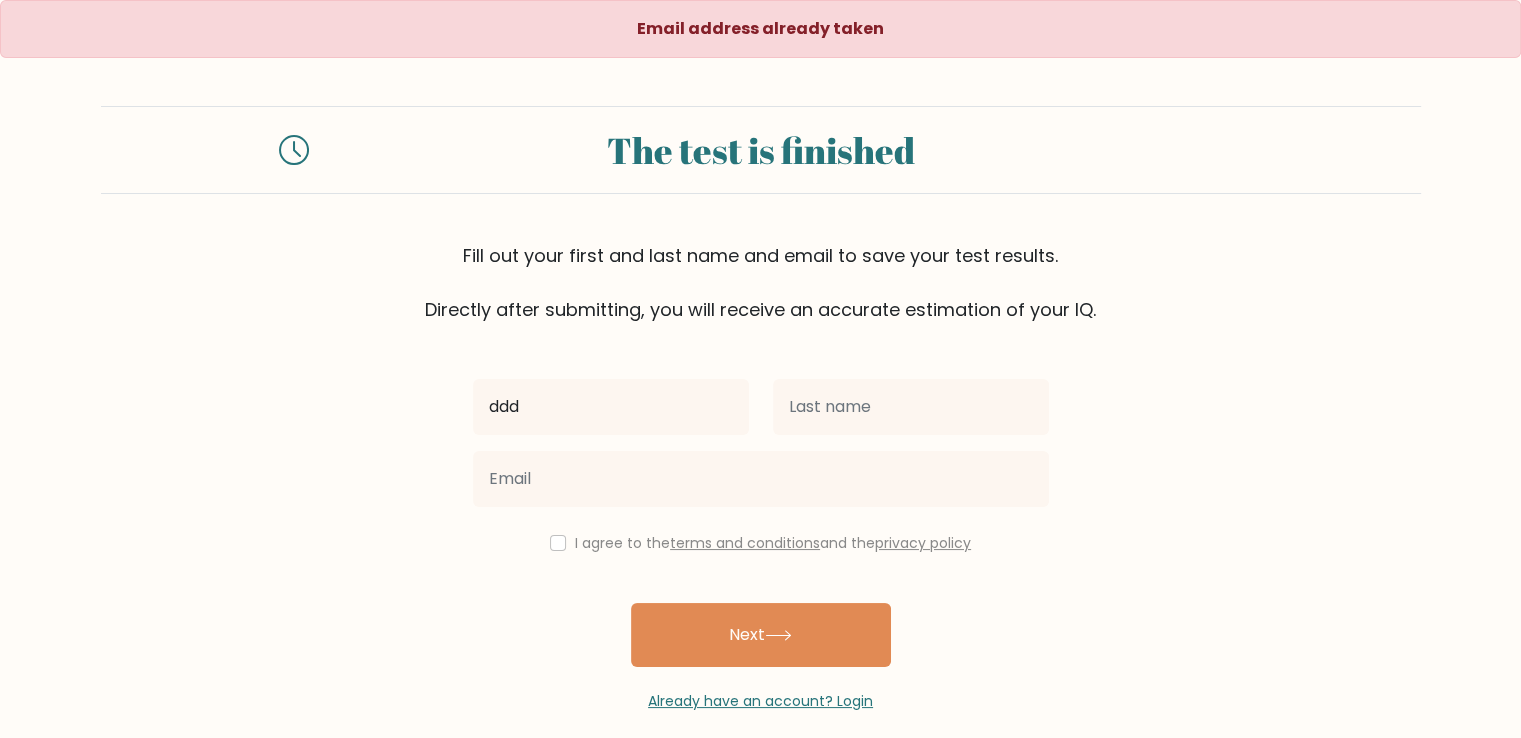type on "ddd" 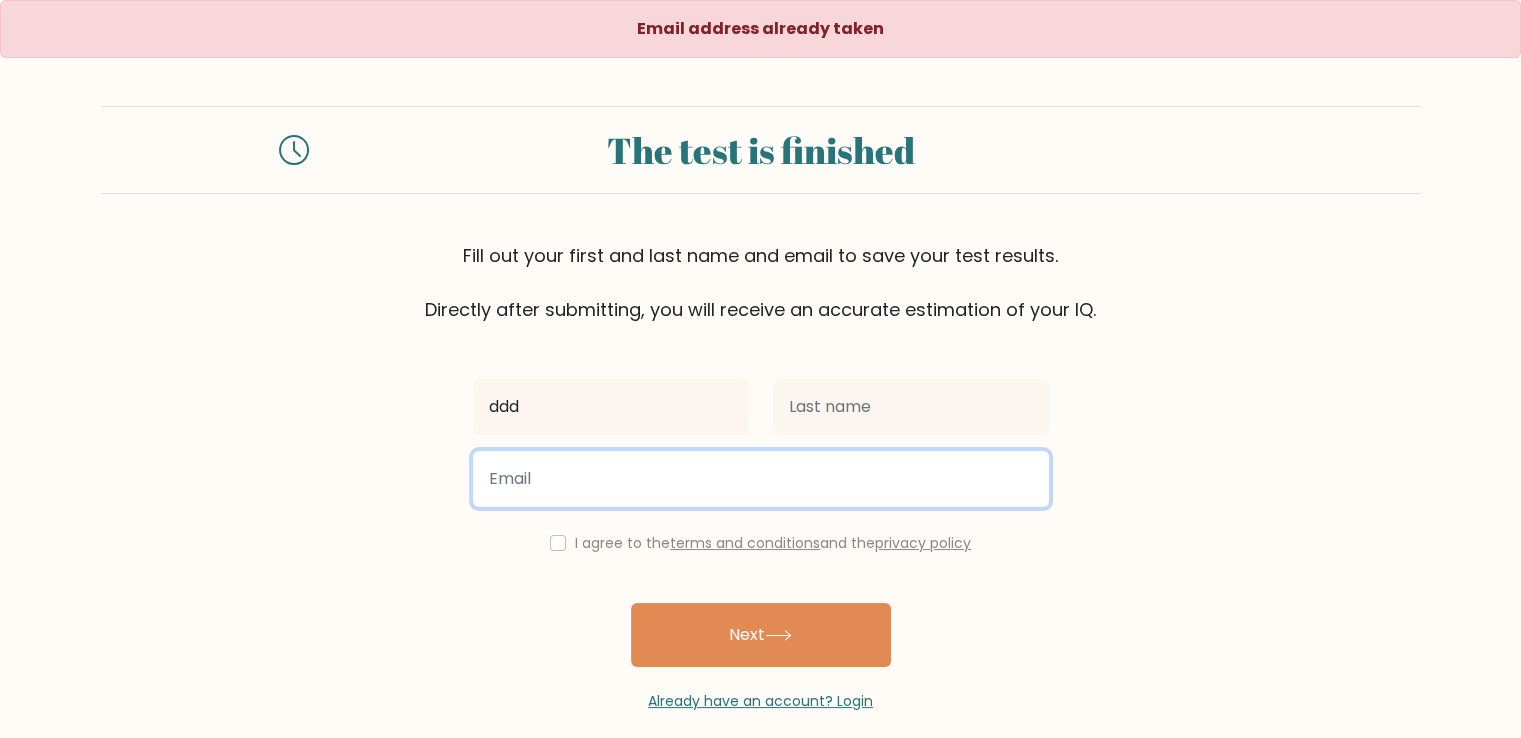 click at bounding box center [761, 479] 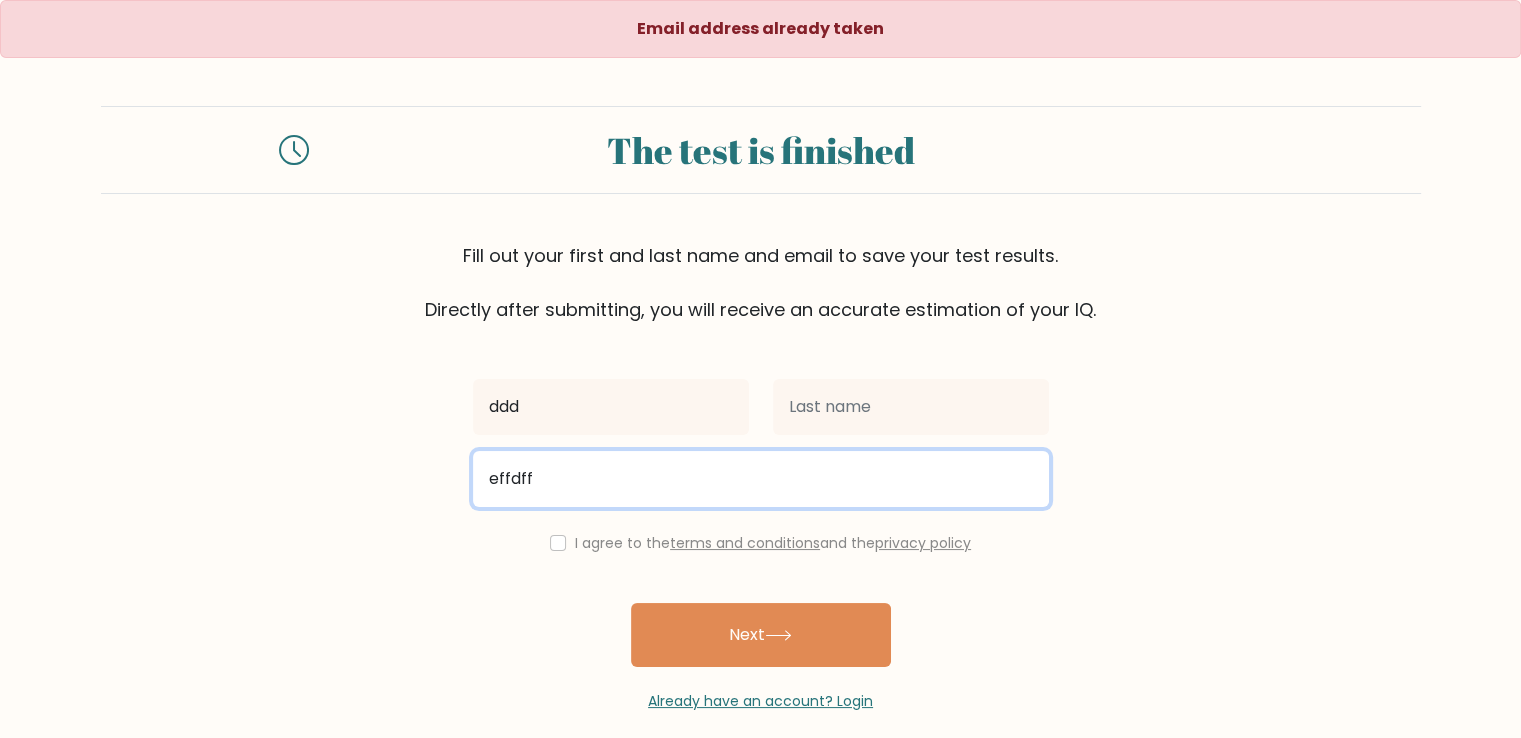 click on "effdff" at bounding box center (761, 479) 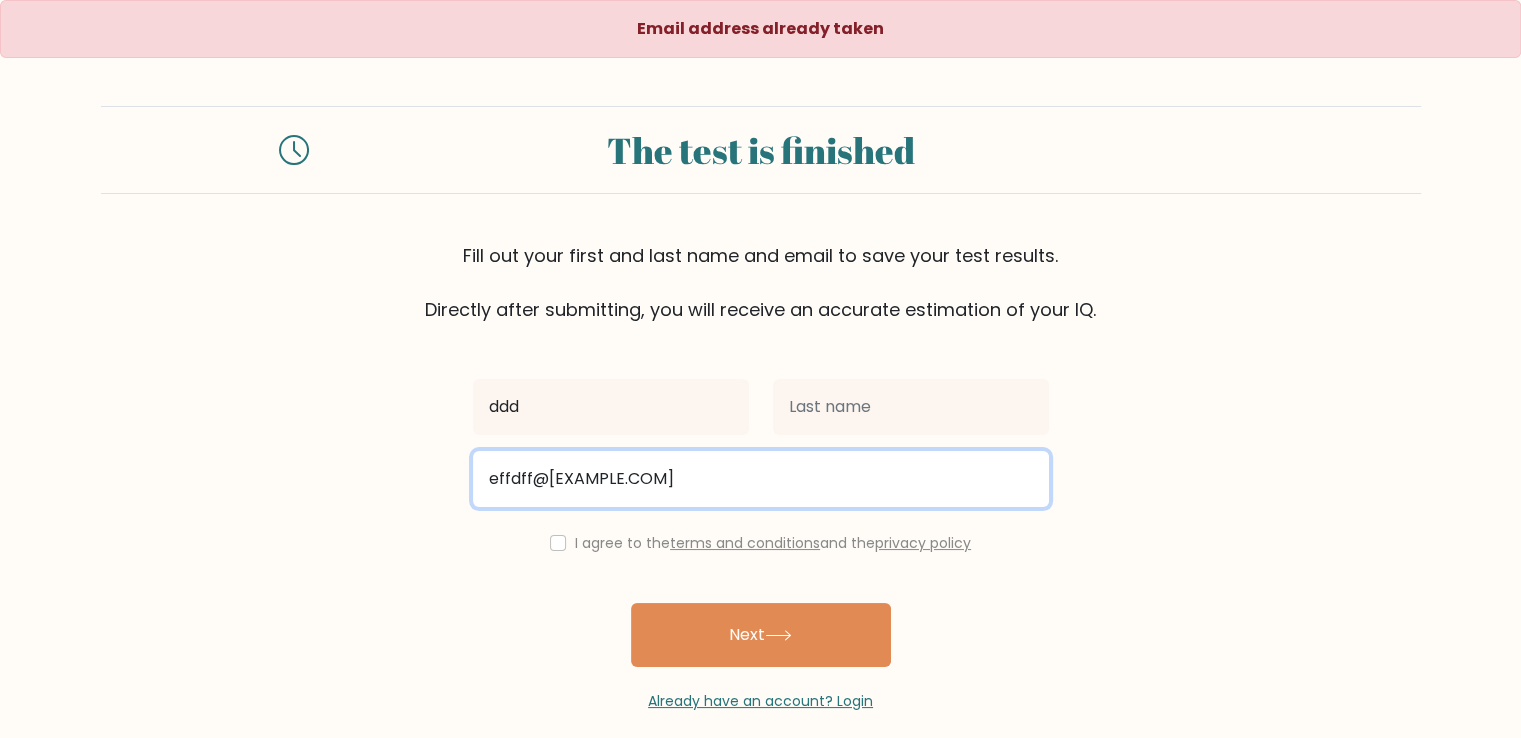 type on "effdff@[EXAMPLE.COM]" 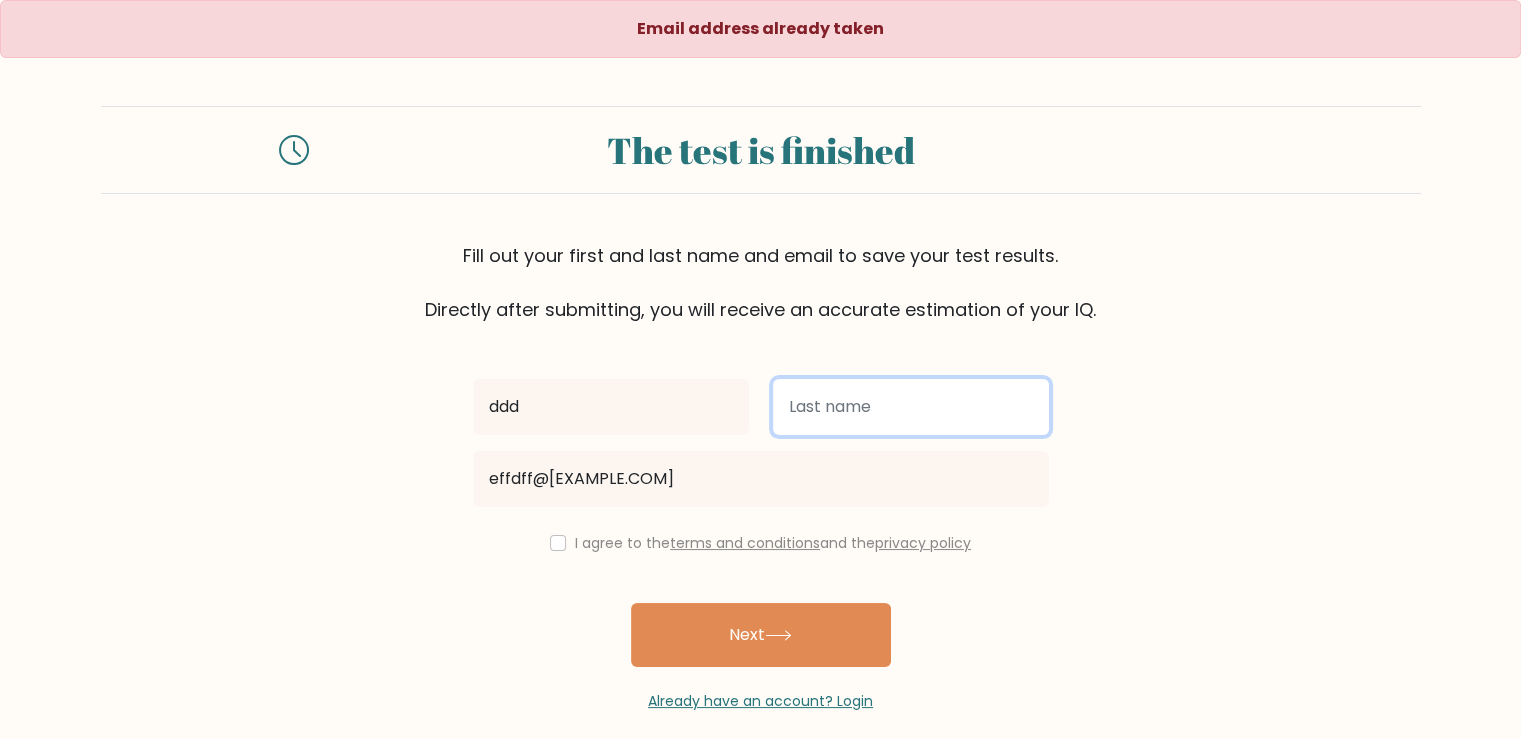 click at bounding box center [911, 407] 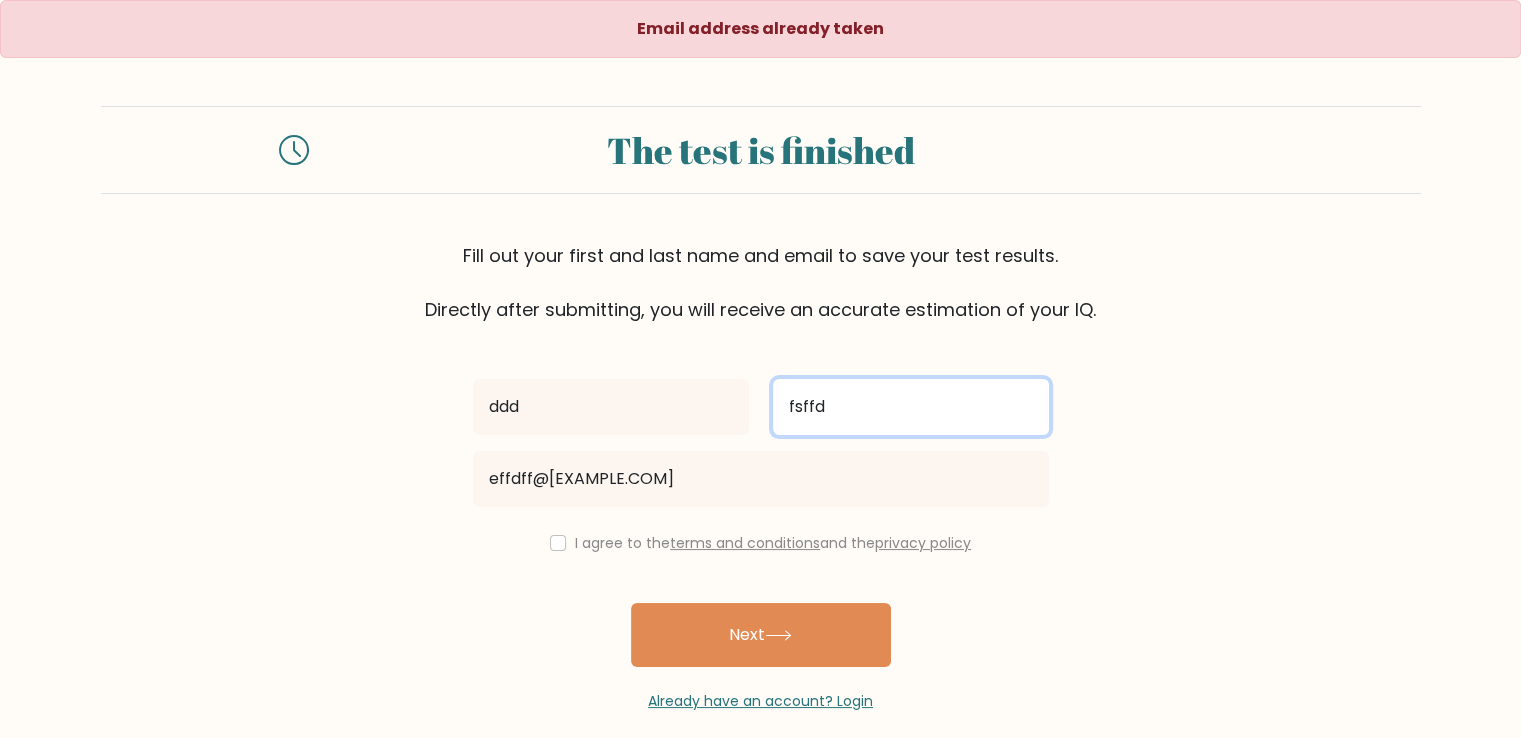 type on "fsffd" 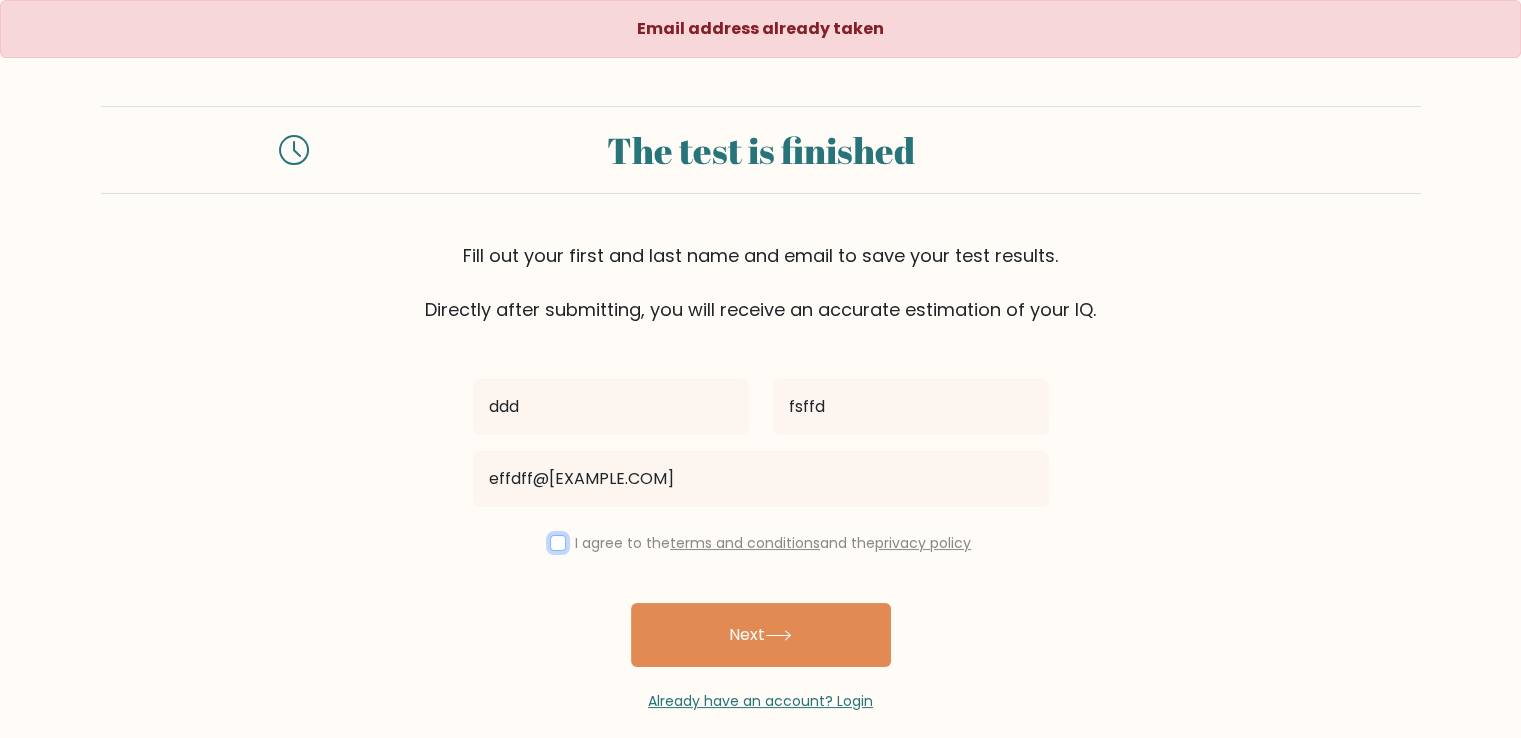 click at bounding box center [558, 543] 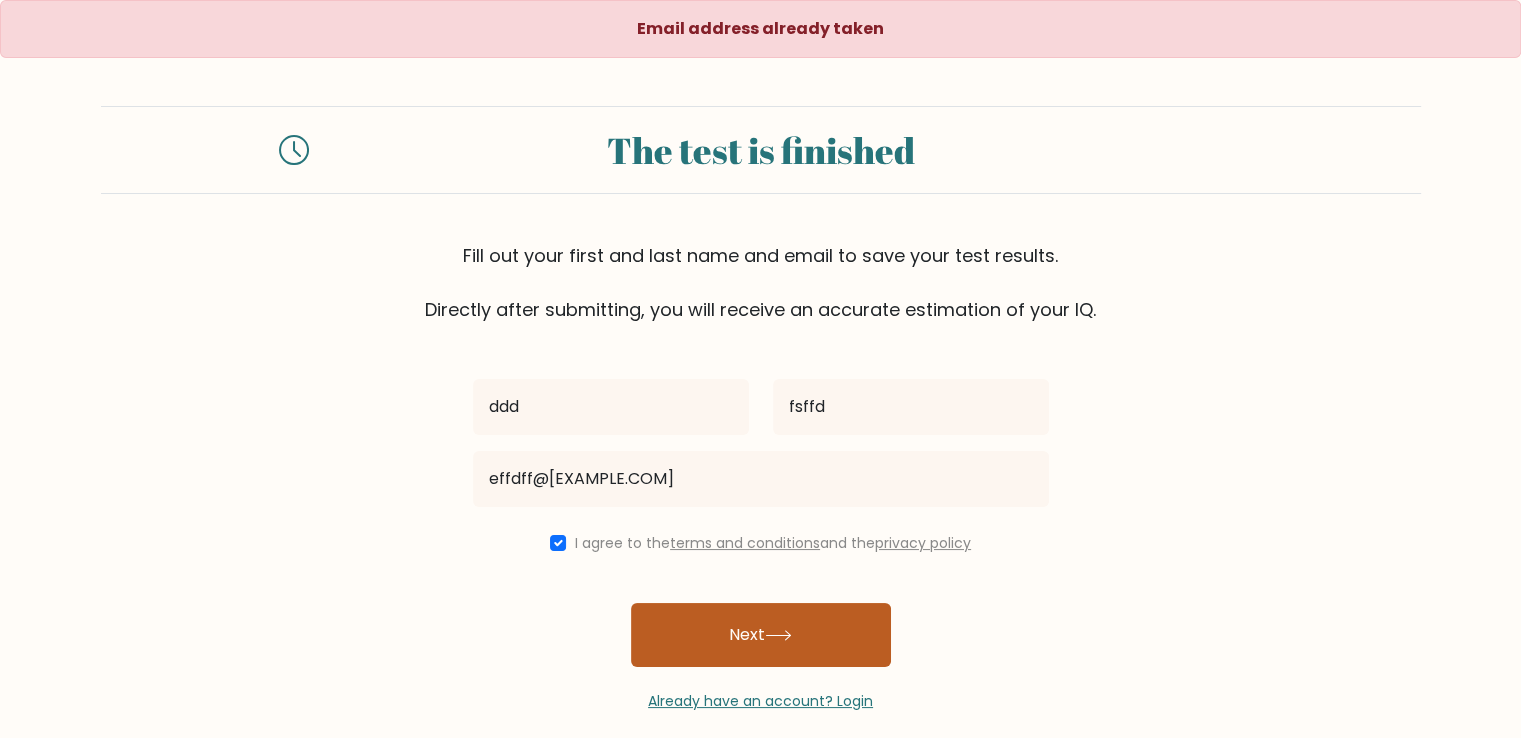 click on "Next" at bounding box center [761, 635] 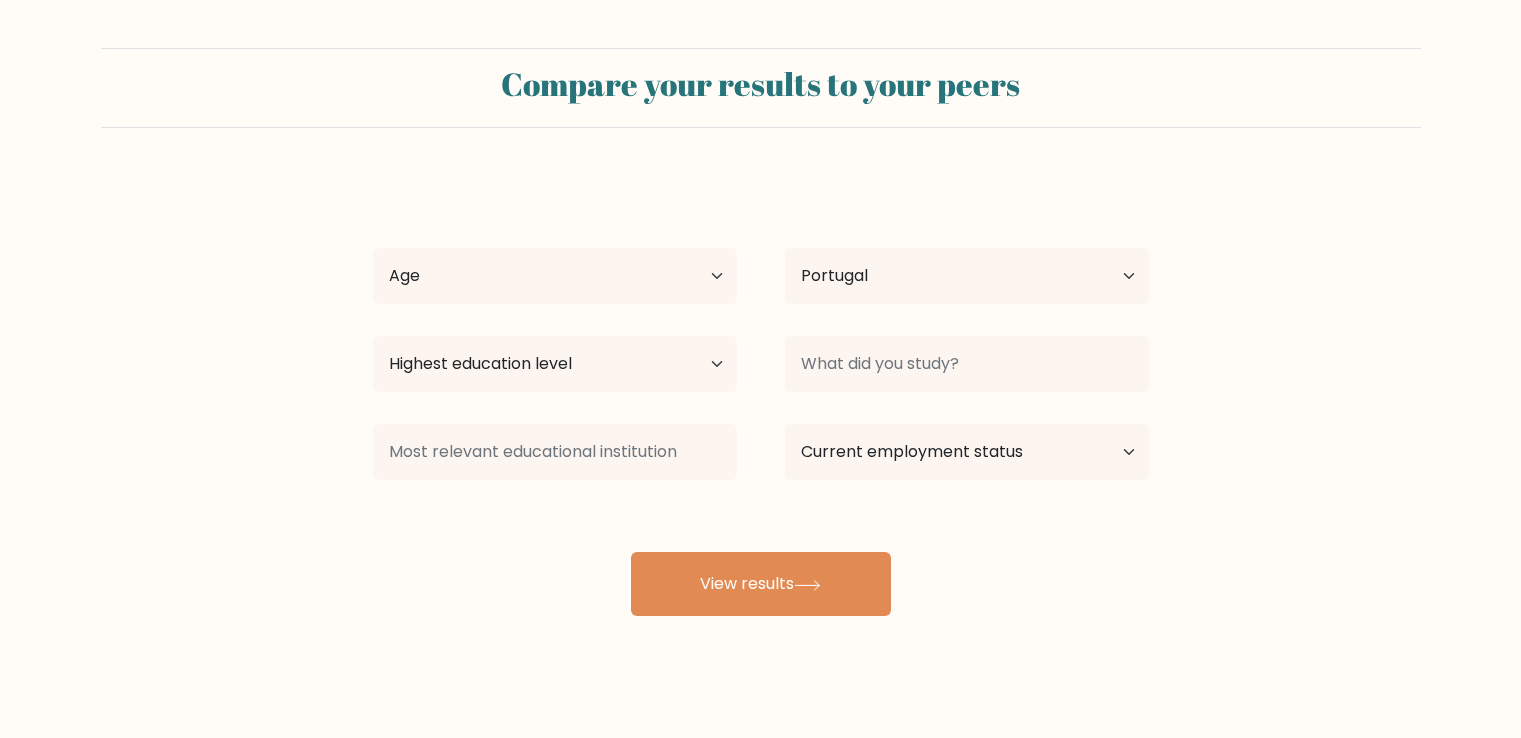 scroll, scrollTop: 0, scrollLeft: 0, axis: both 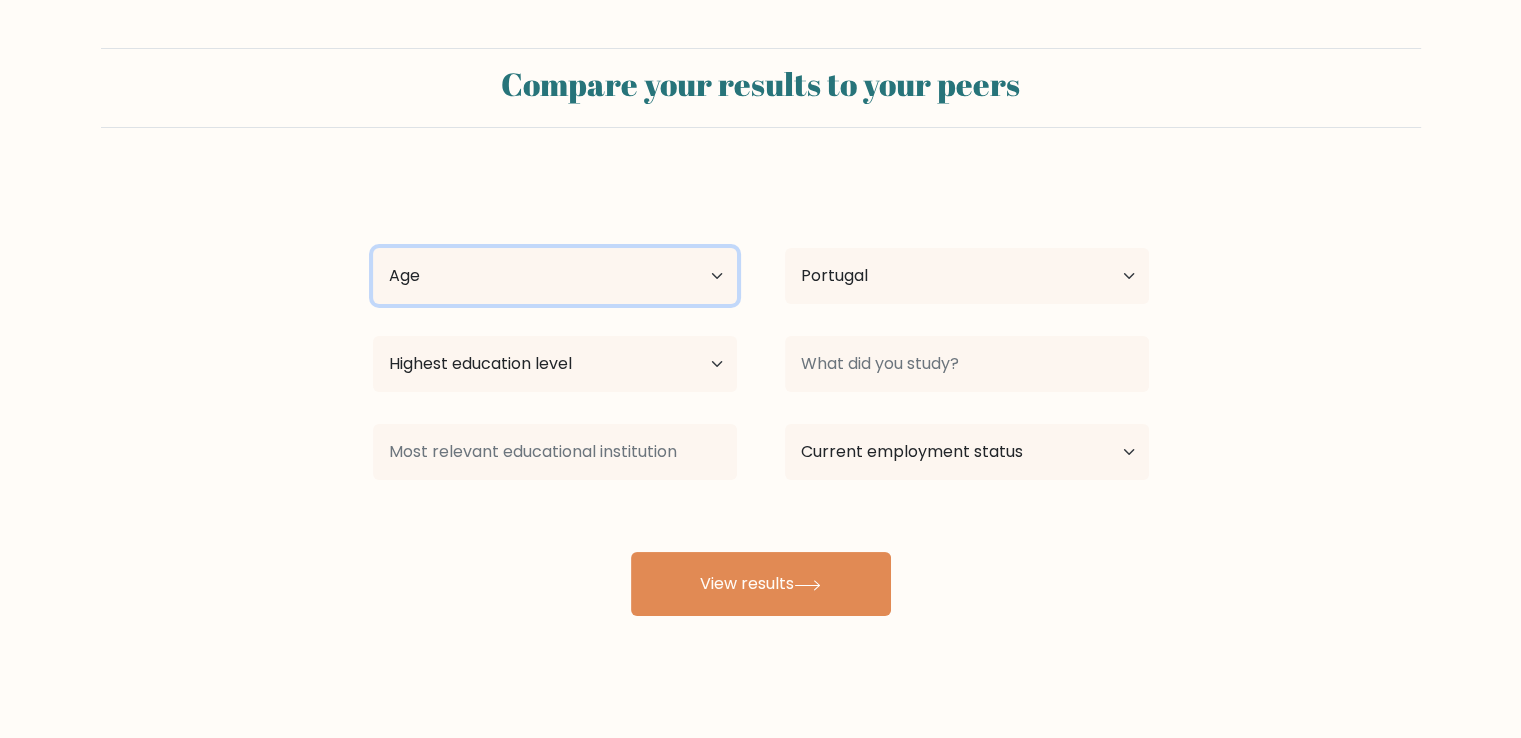 click on "Age
Under 18 years old
18-24 years old
25-34 years old
35-44 years old
45-54 years old
55-64 years old
65 years old and above" at bounding box center [555, 276] 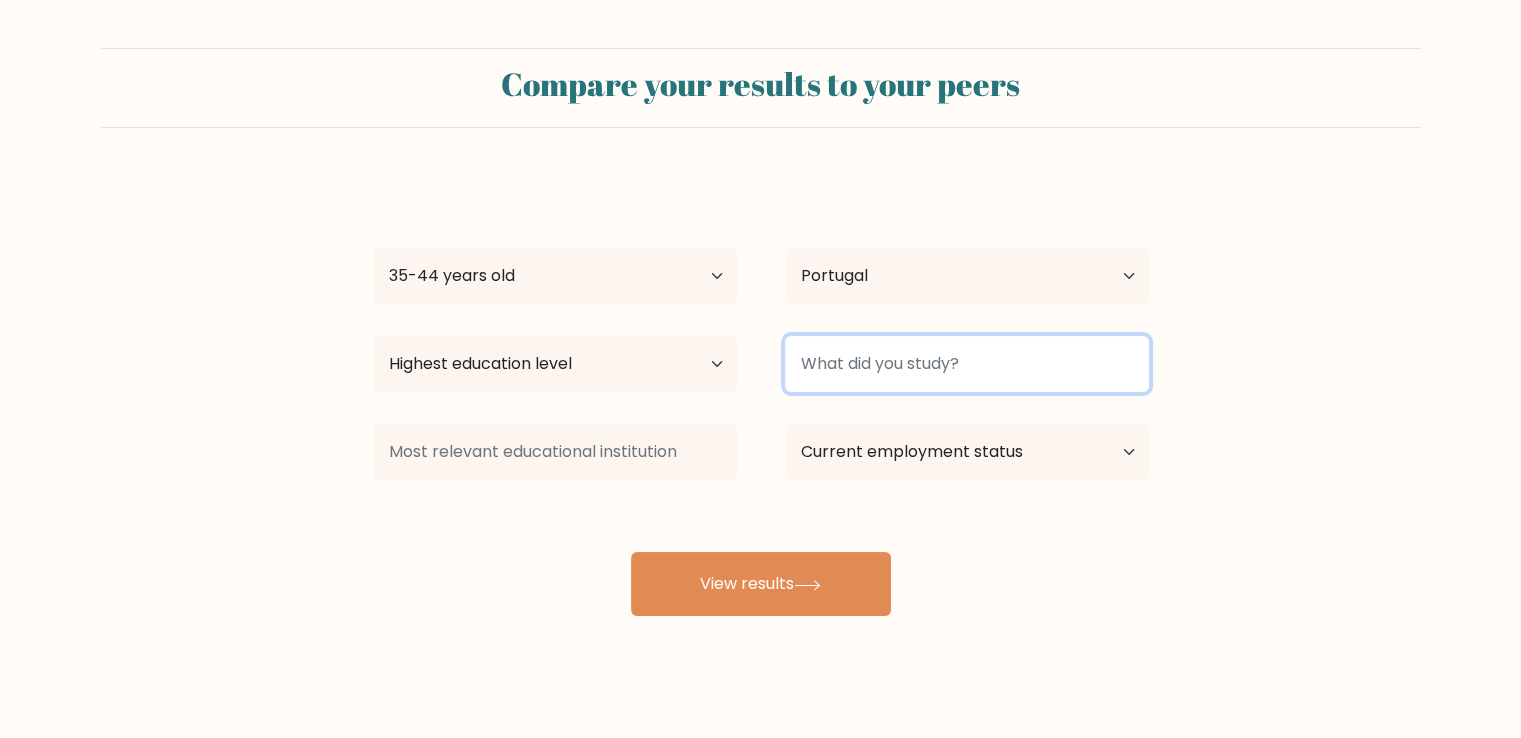 click at bounding box center (967, 364) 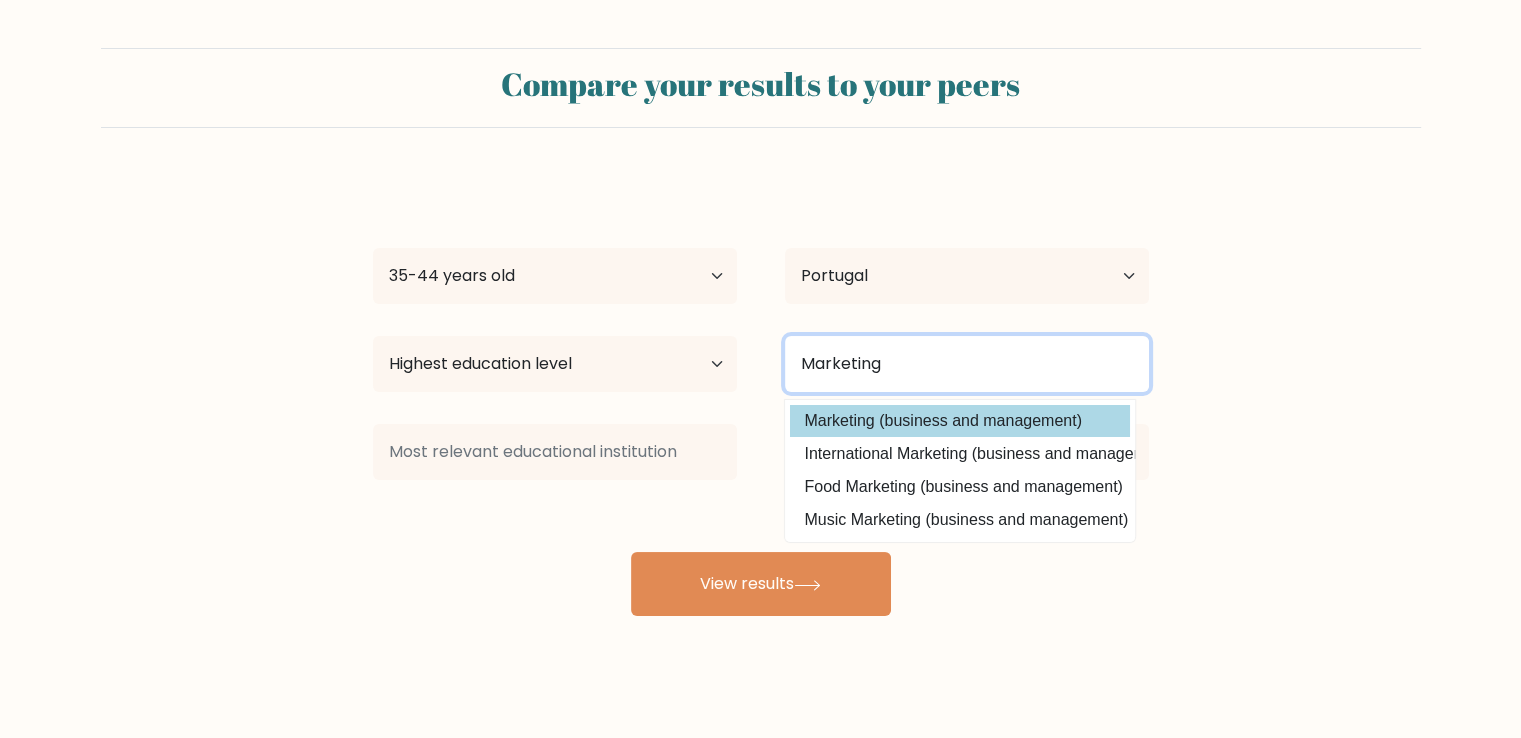 type on "Marketing" 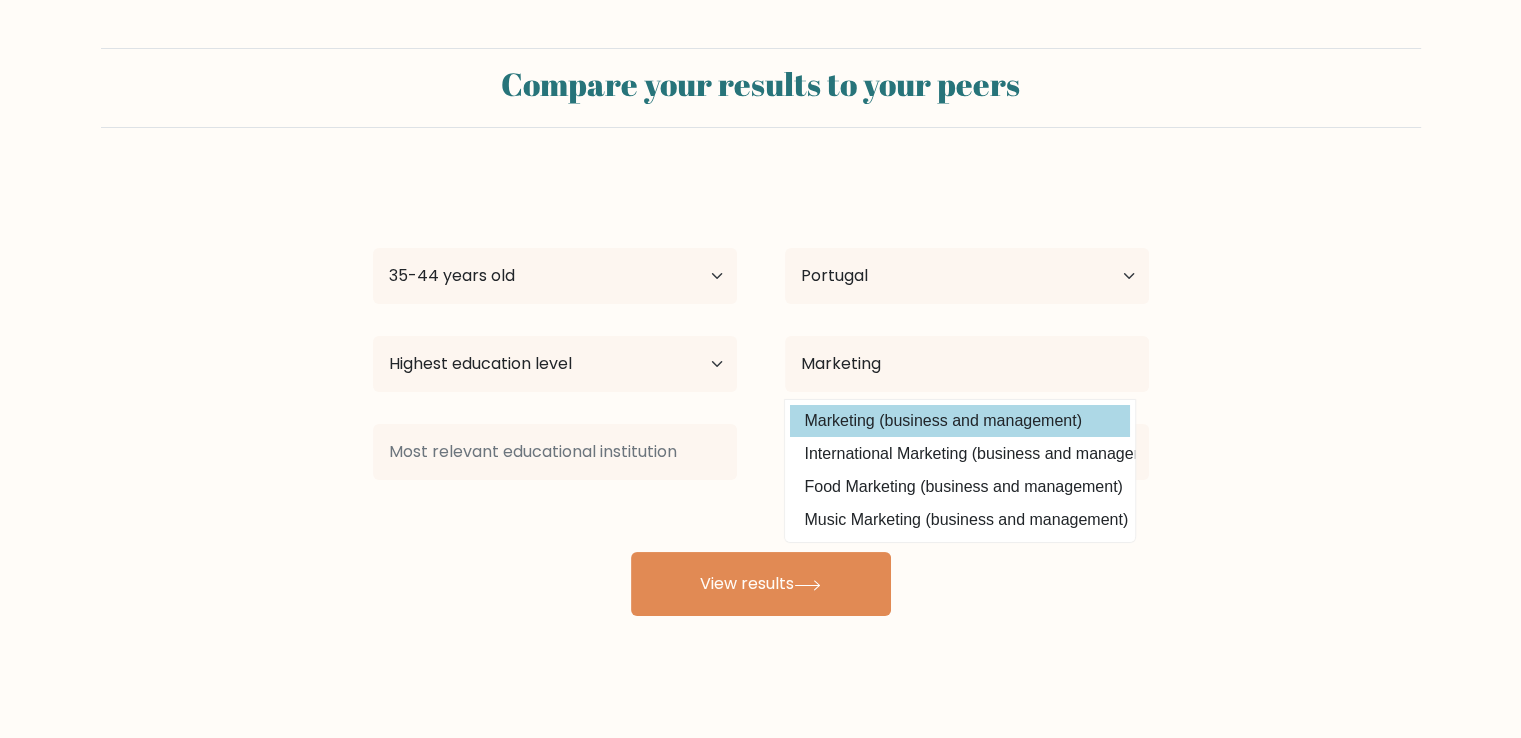 click on "Marketing (business and management)" at bounding box center [960, 421] 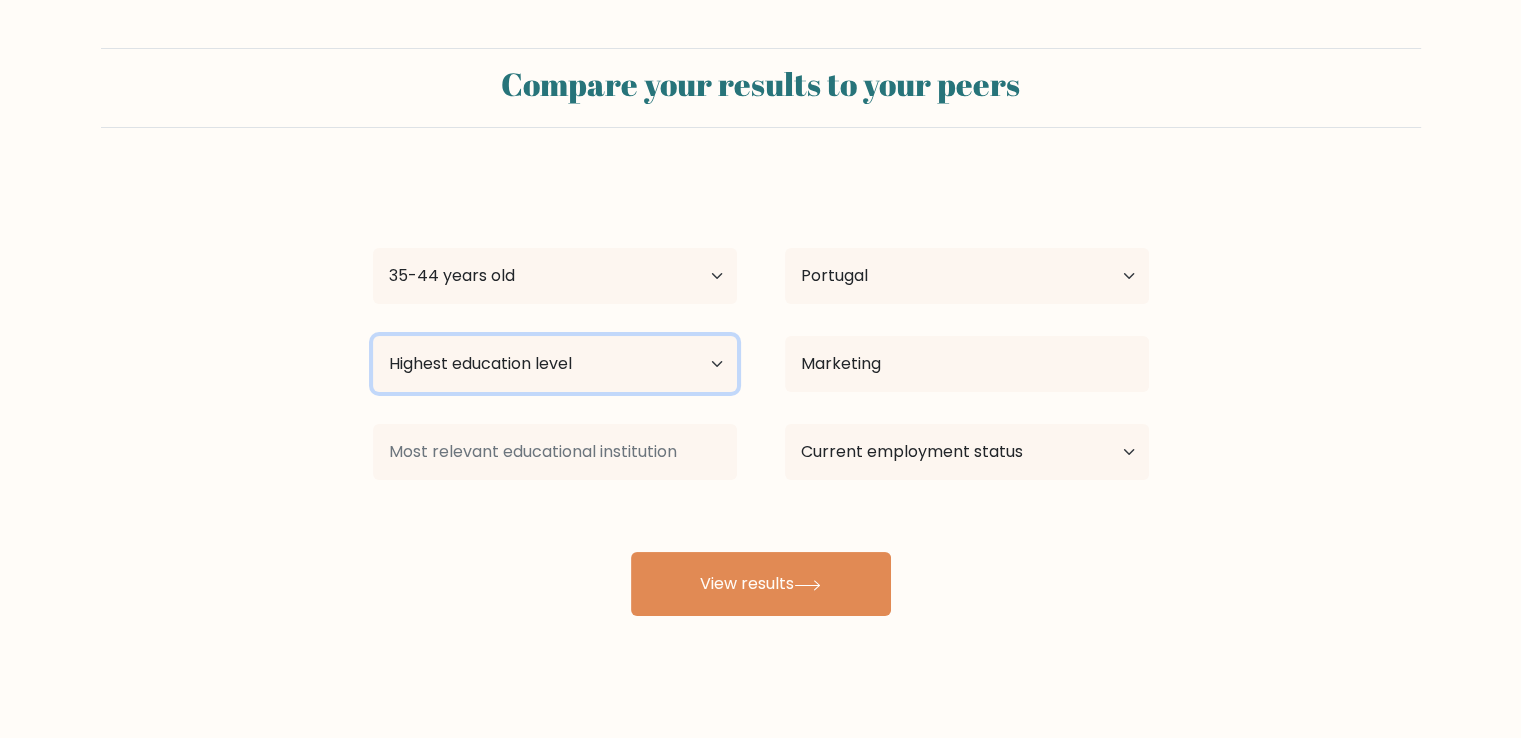 click on "Highest education level
No schooling
Primary
Lower Secondary
Upper Secondary
Occupation Specific
Bachelor's degree
Master's degree
Doctoral degree" at bounding box center [555, 364] 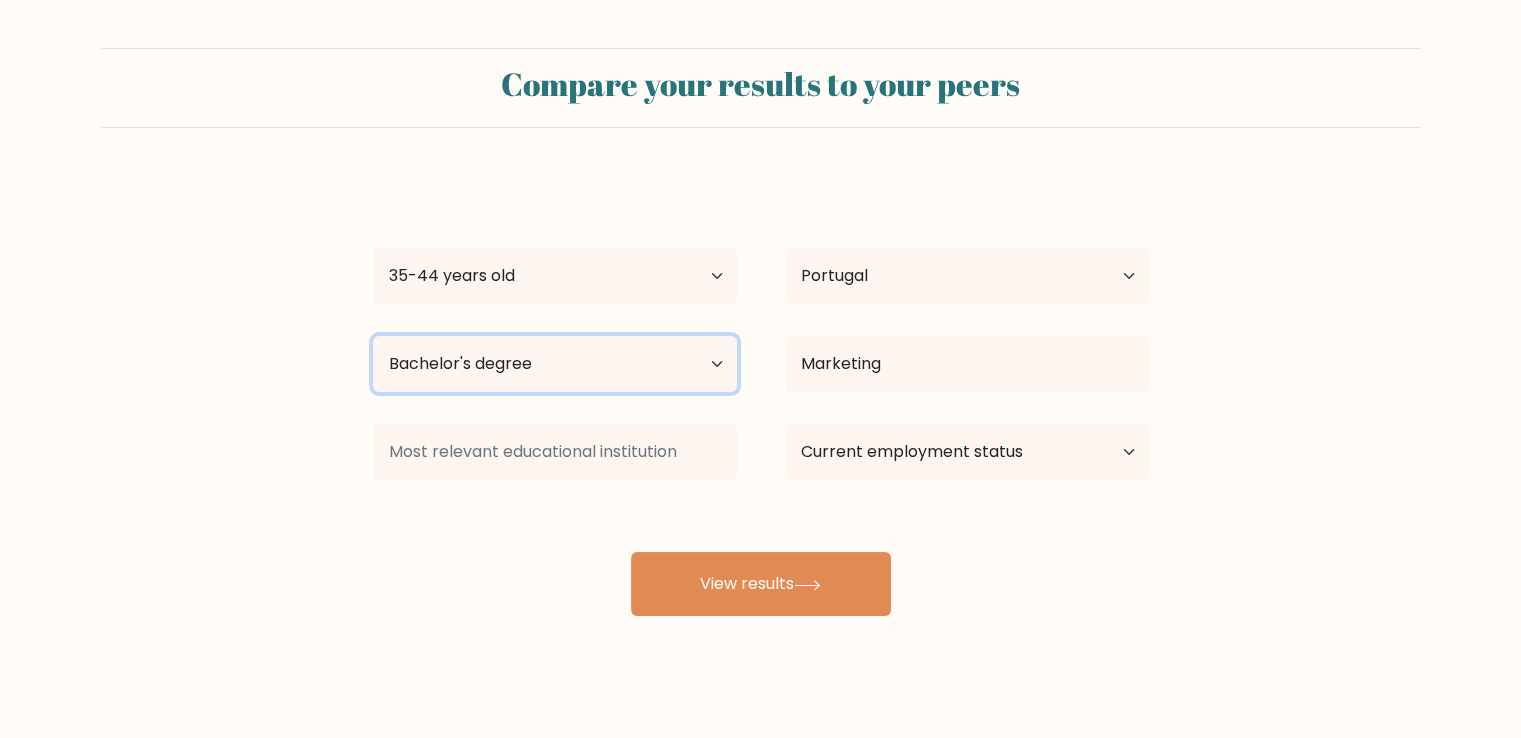click on "Highest education level
No schooling
Primary
Lower Secondary
Upper Secondary
Occupation Specific
Bachelor's degree
Master's degree
Doctoral degree" at bounding box center (555, 364) 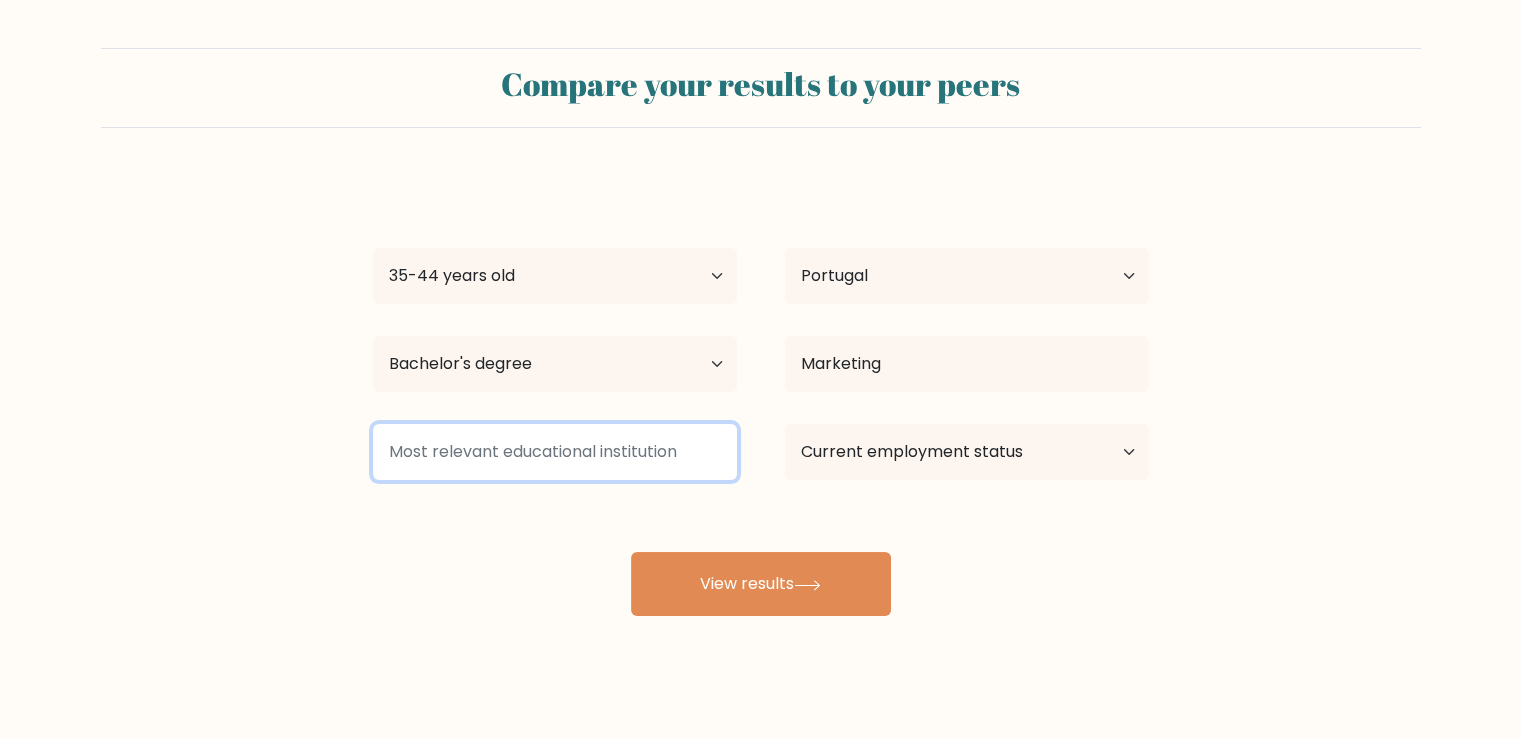 click at bounding box center (555, 452) 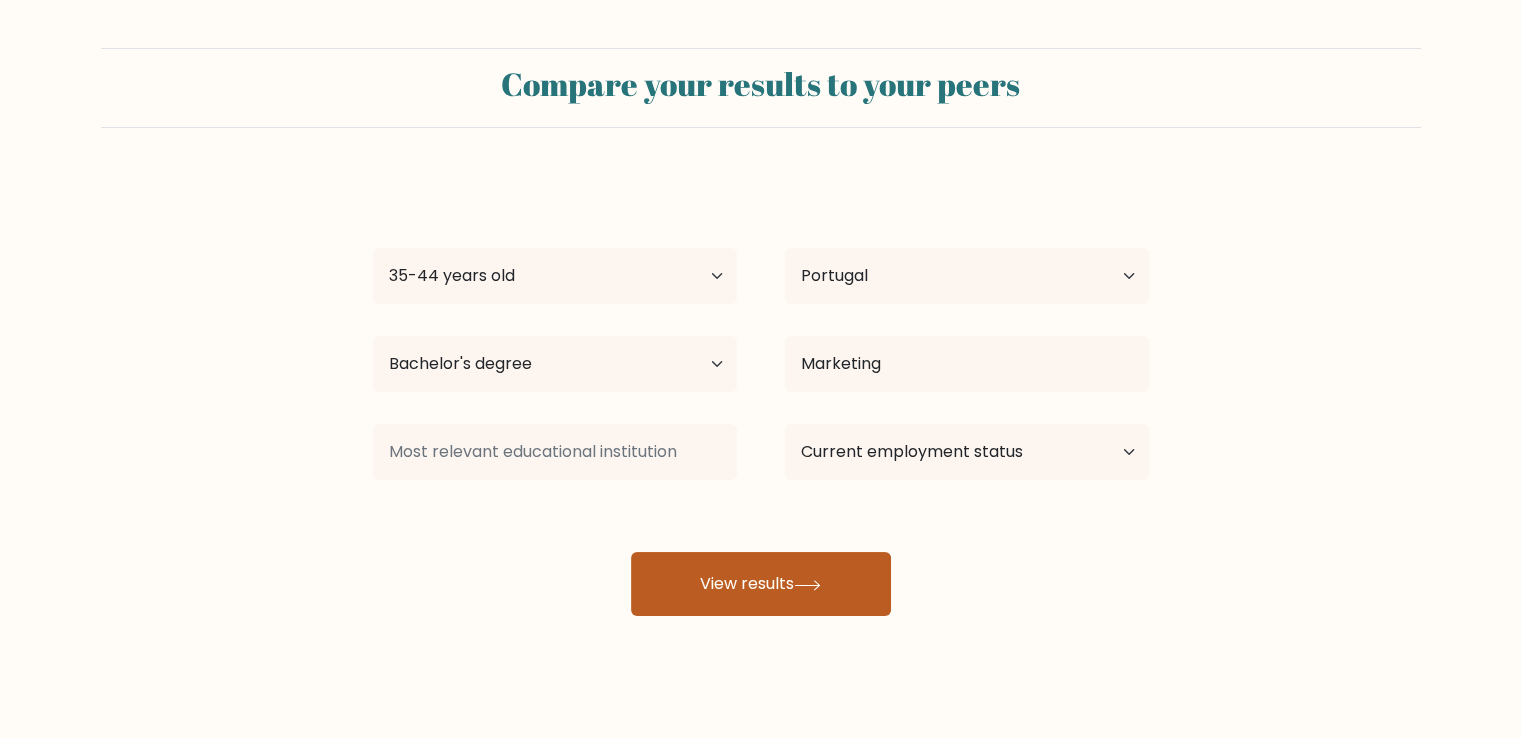 click on "View results" at bounding box center (761, 584) 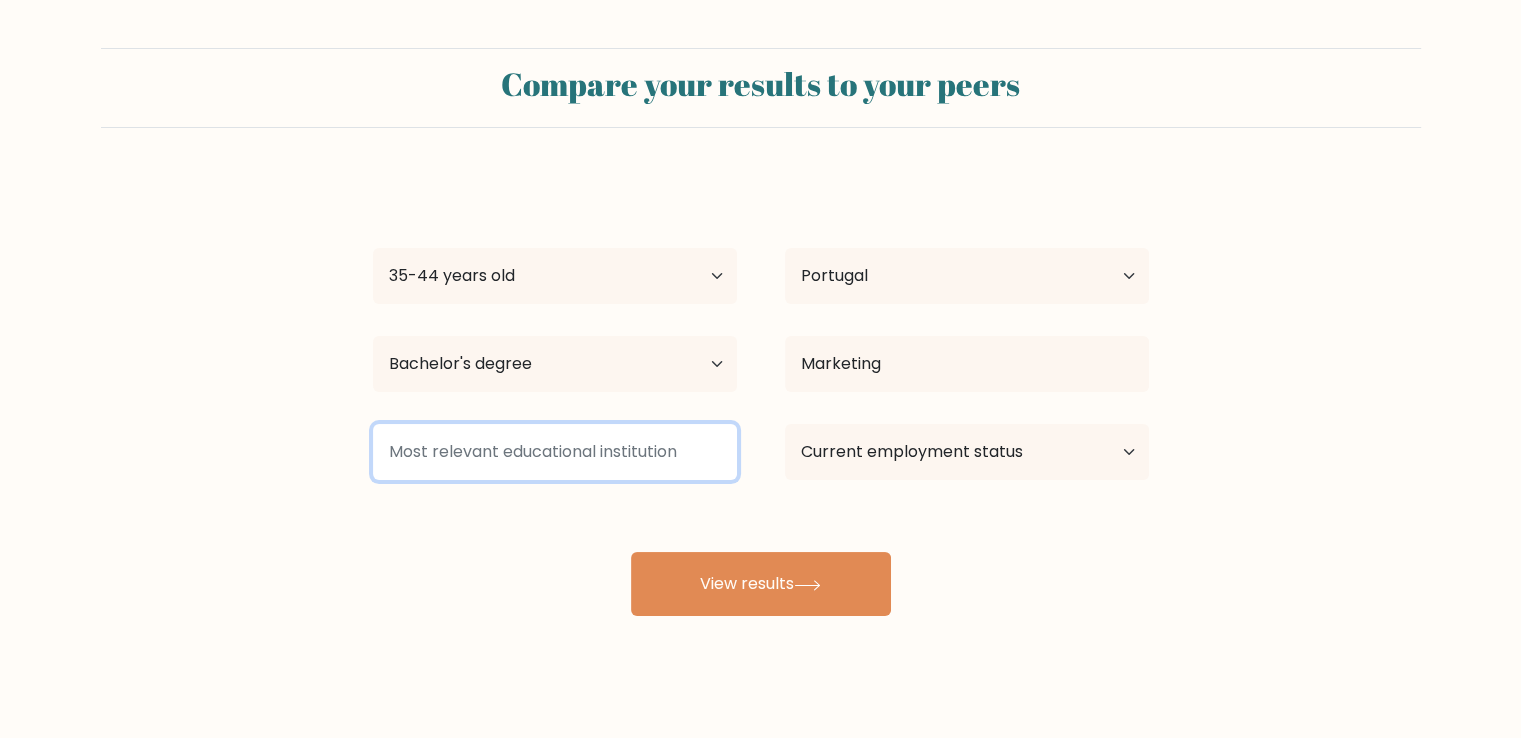 click at bounding box center [555, 452] 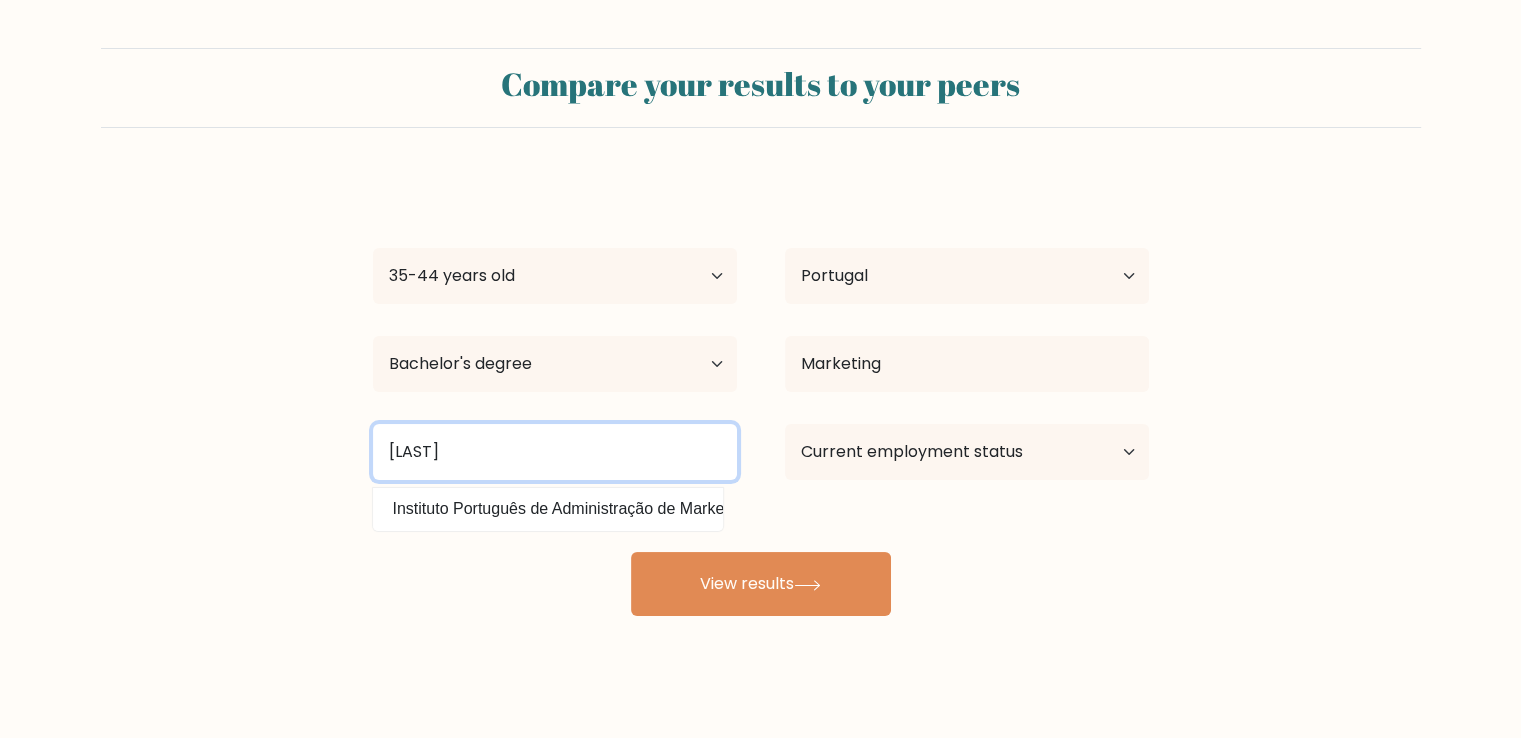 type on "ipam" 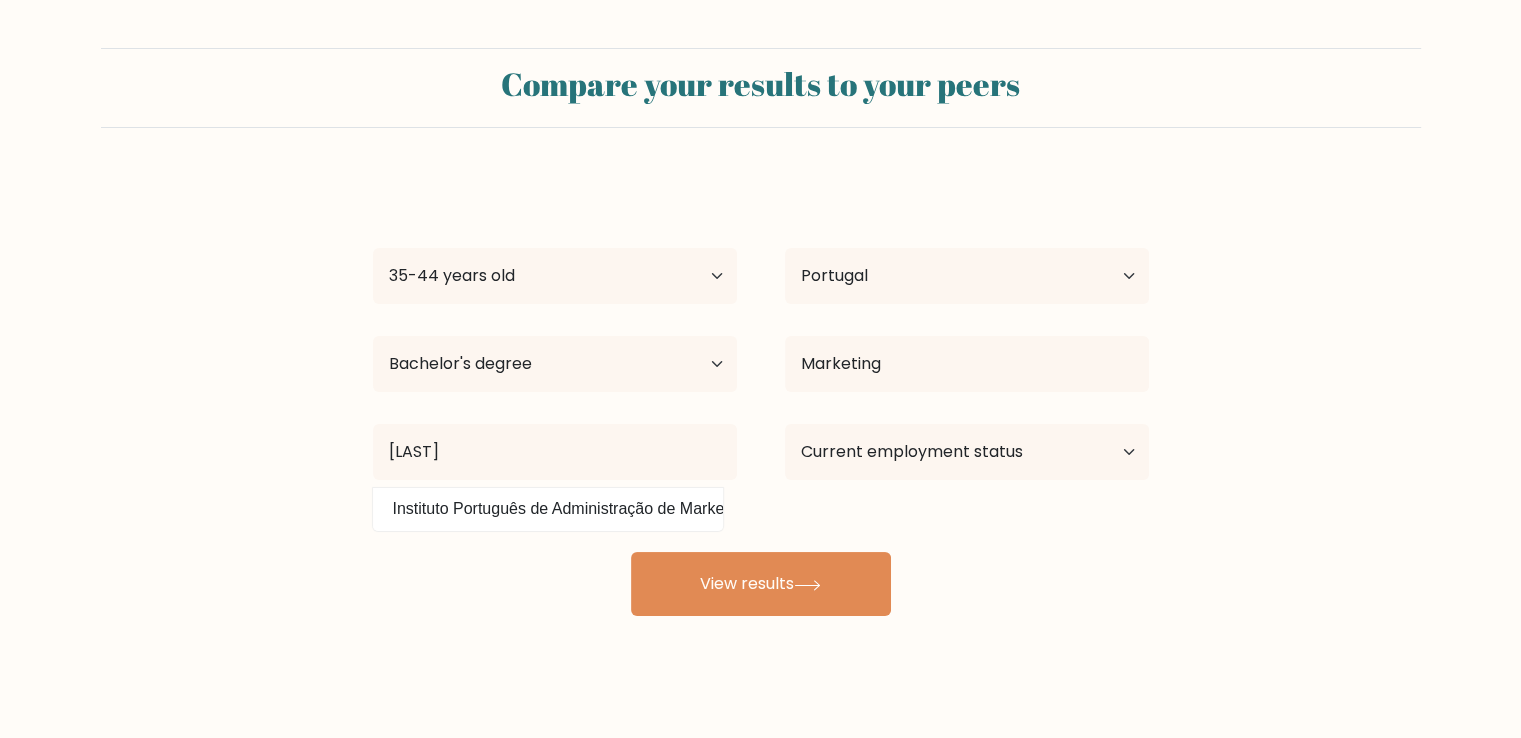 click on "Instituto Português de Administração de Marketing (Portugal)" at bounding box center [548, 509] 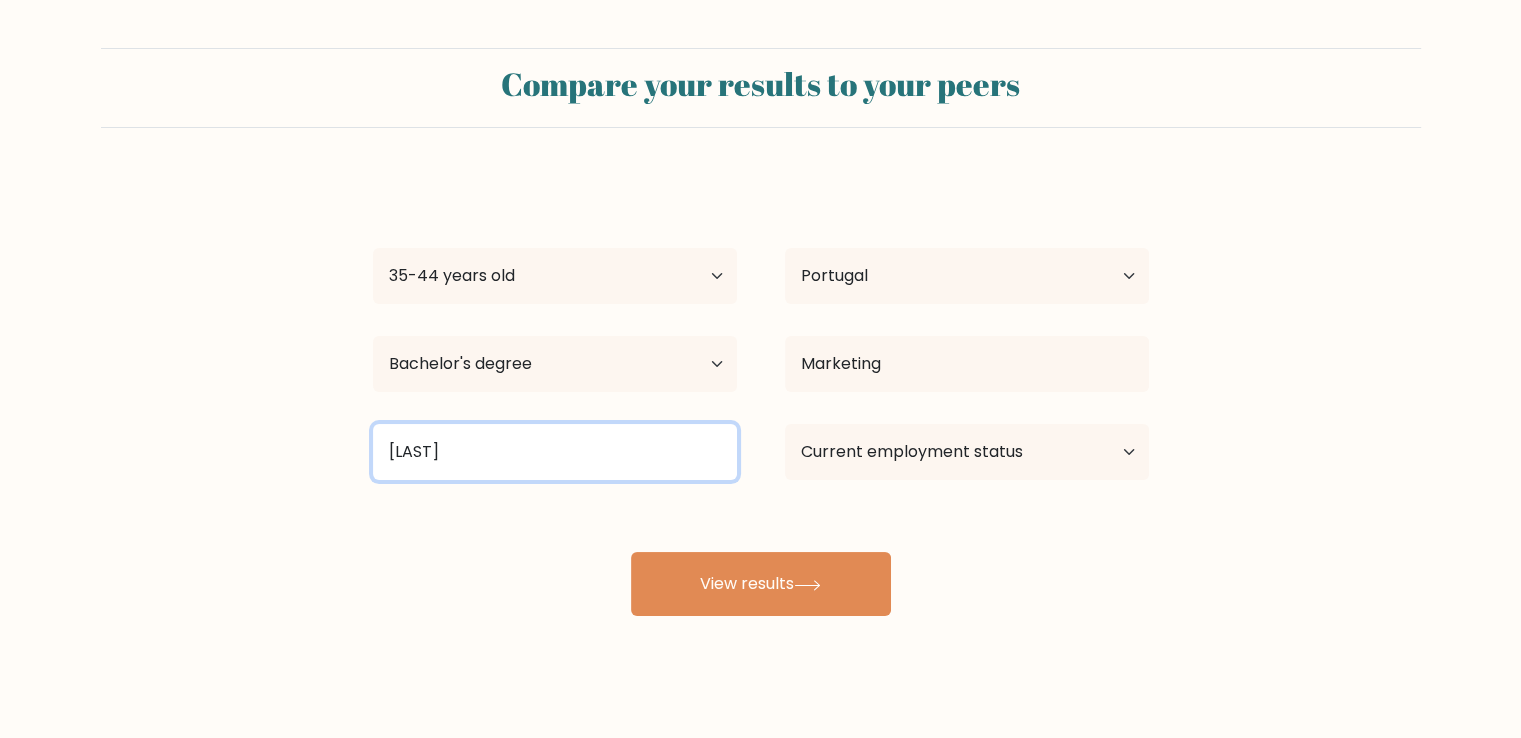 click on "ipam" at bounding box center [555, 452] 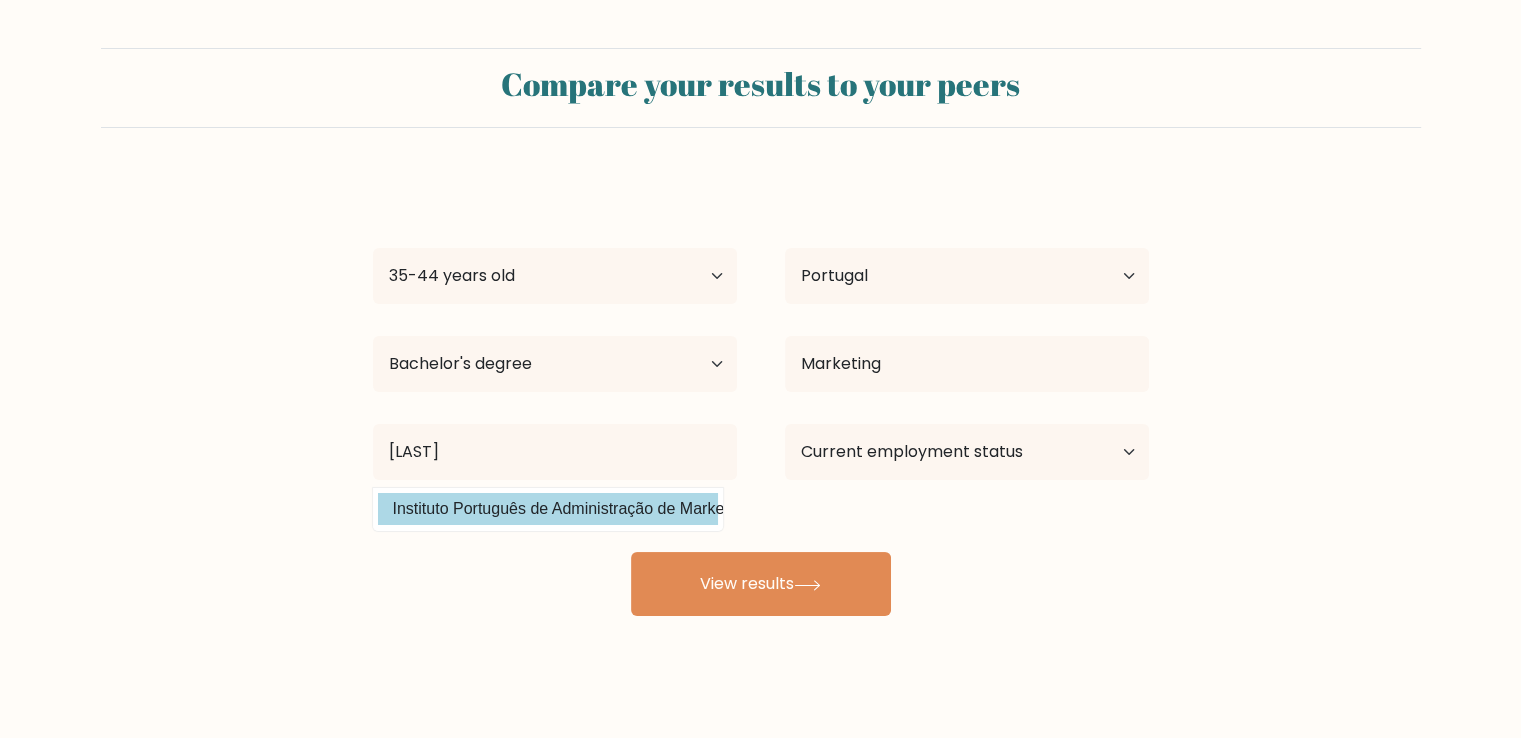 click on "Instituto Português de Administração de Marketing (Portugal)" at bounding box center (548, 509) 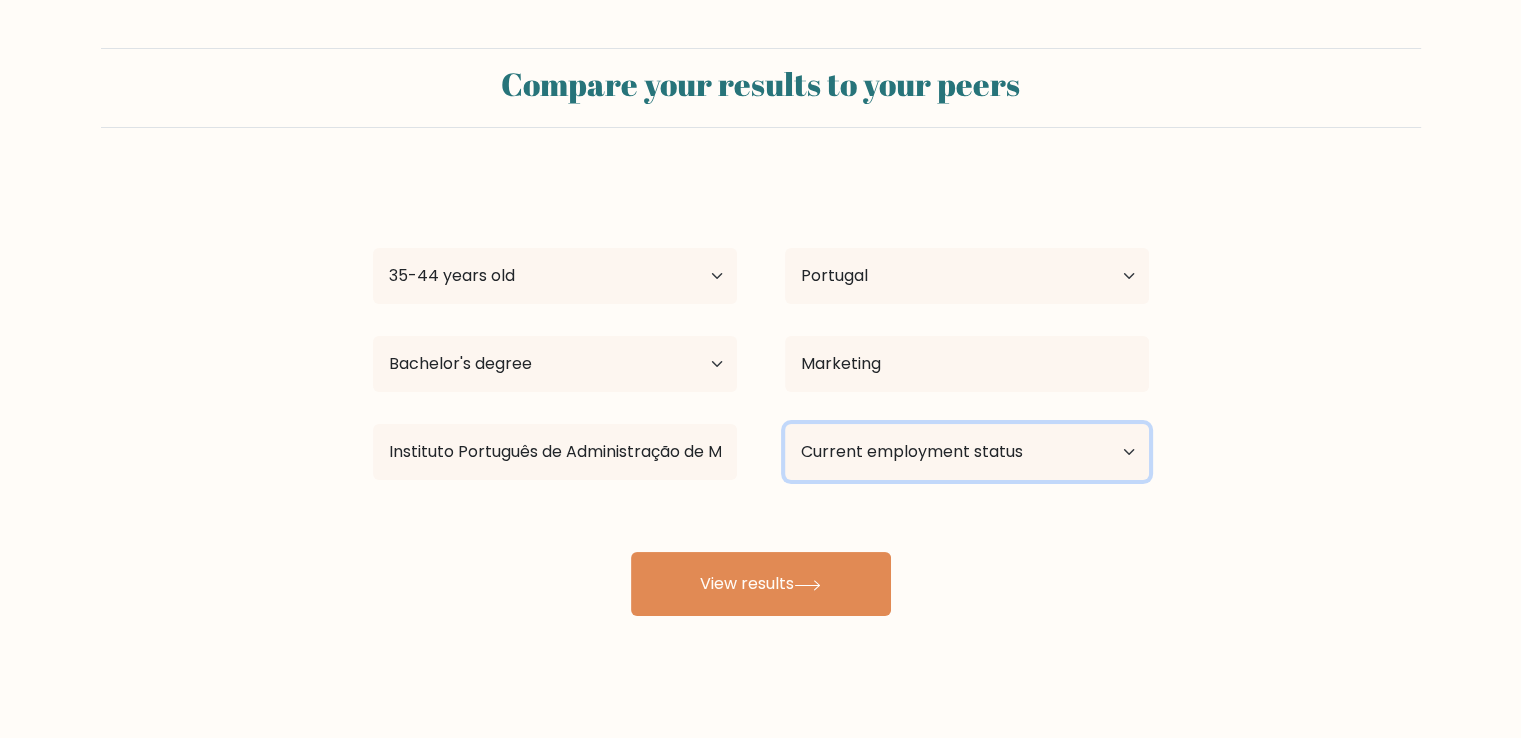 click on "Current employment status
Employed
Student
Retired
Other / prefer not to answer" at bounding box center (967, 452) 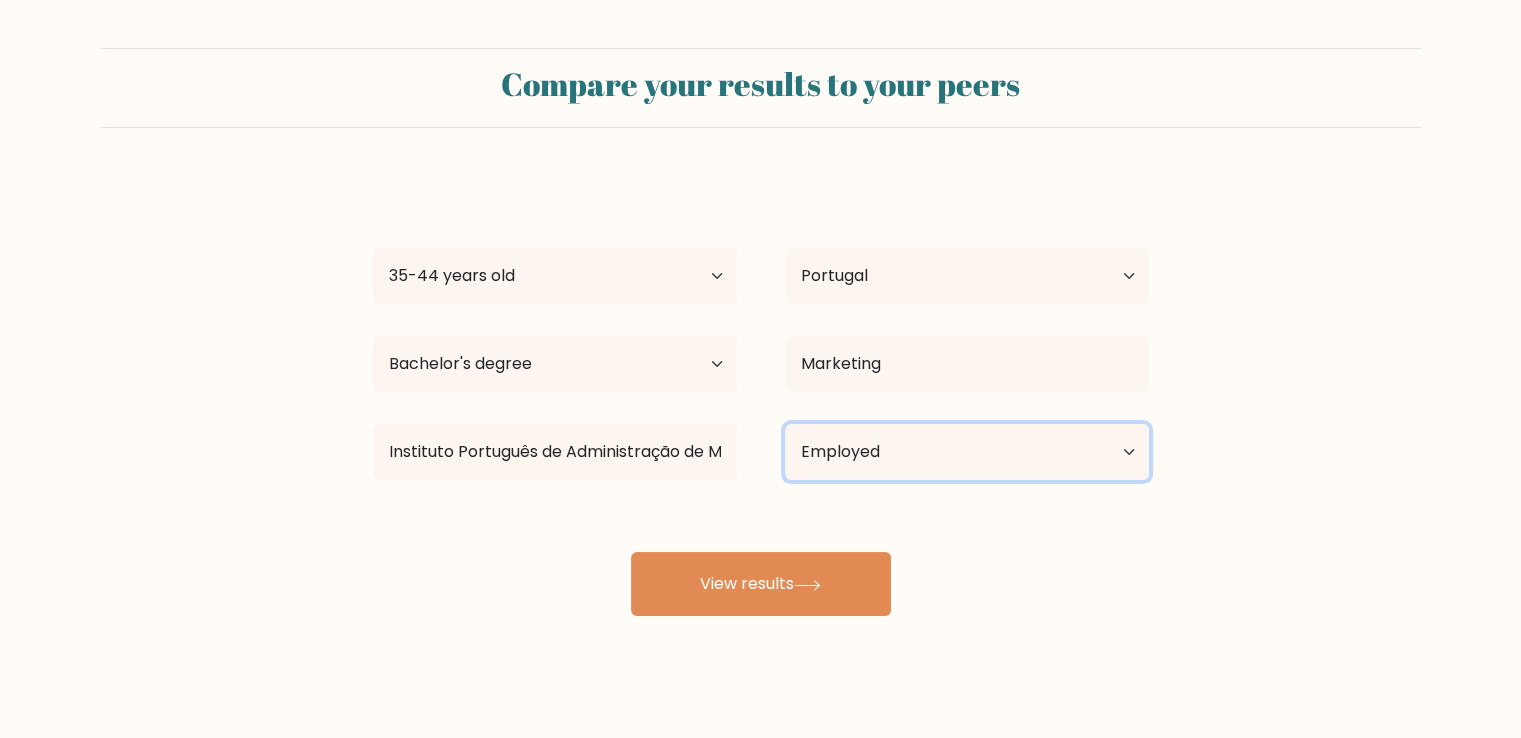click on "Current employment status
Employed
Student
Retired
Other / prefer not to answer" at bounding box center (967, 452) 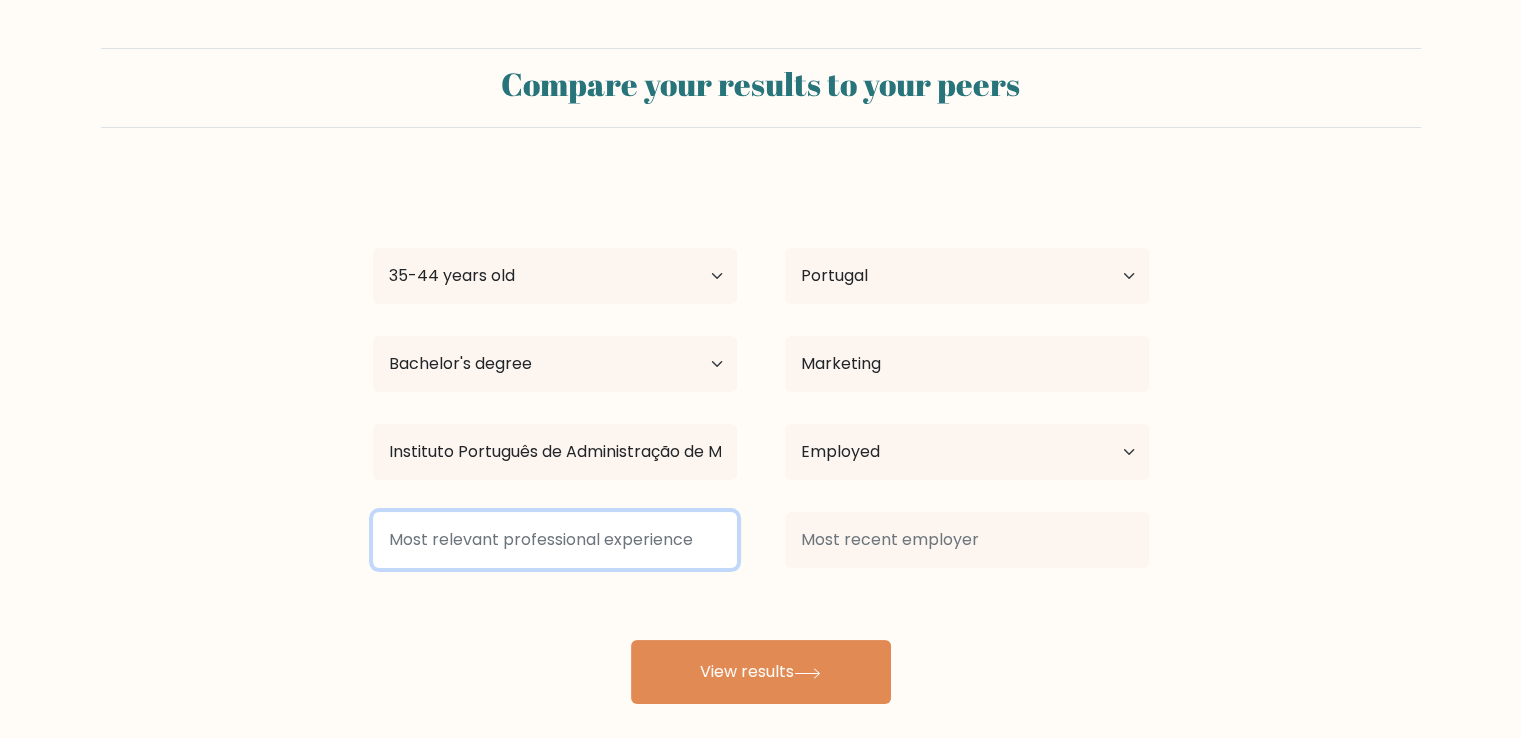 click at bounding box center (555, 540) 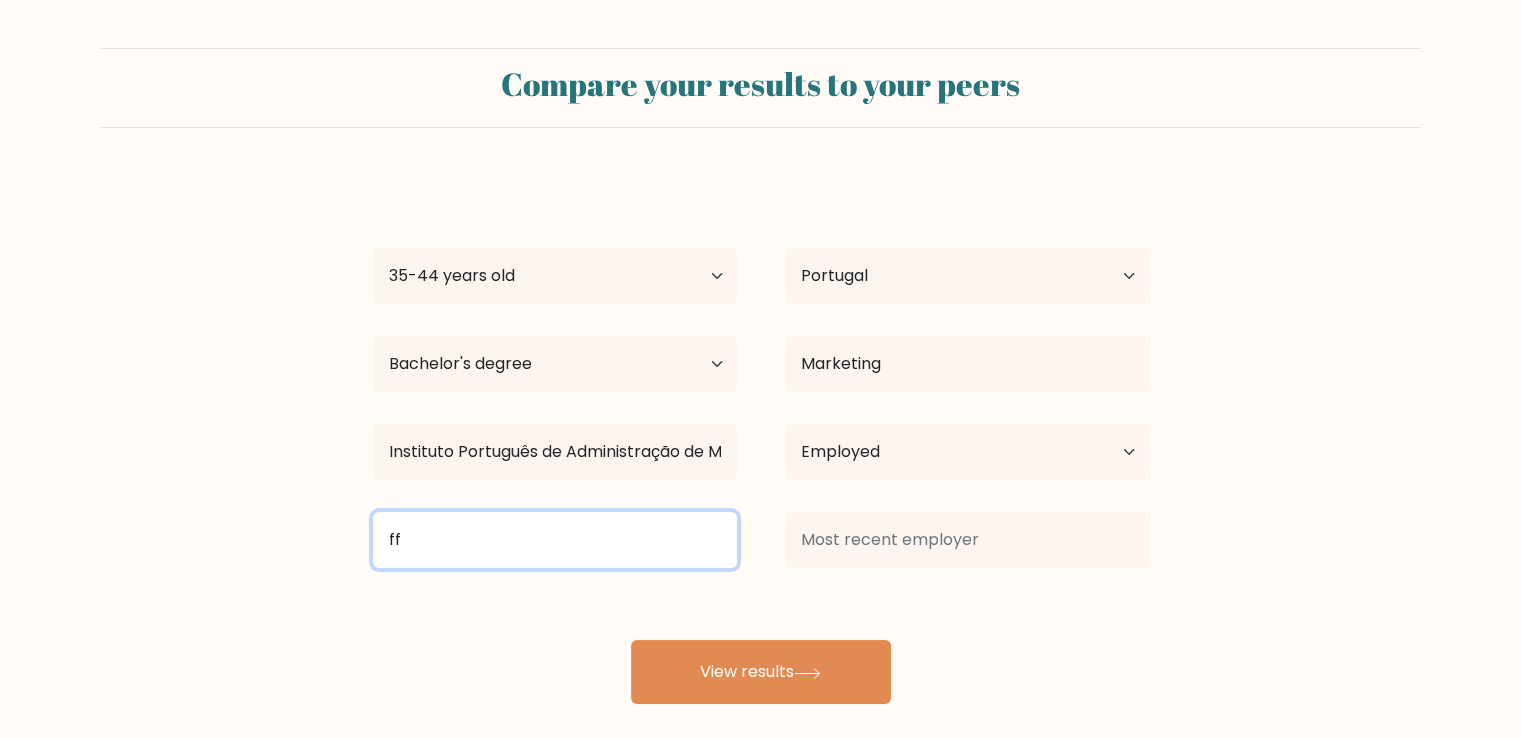 type on "[LAST]" 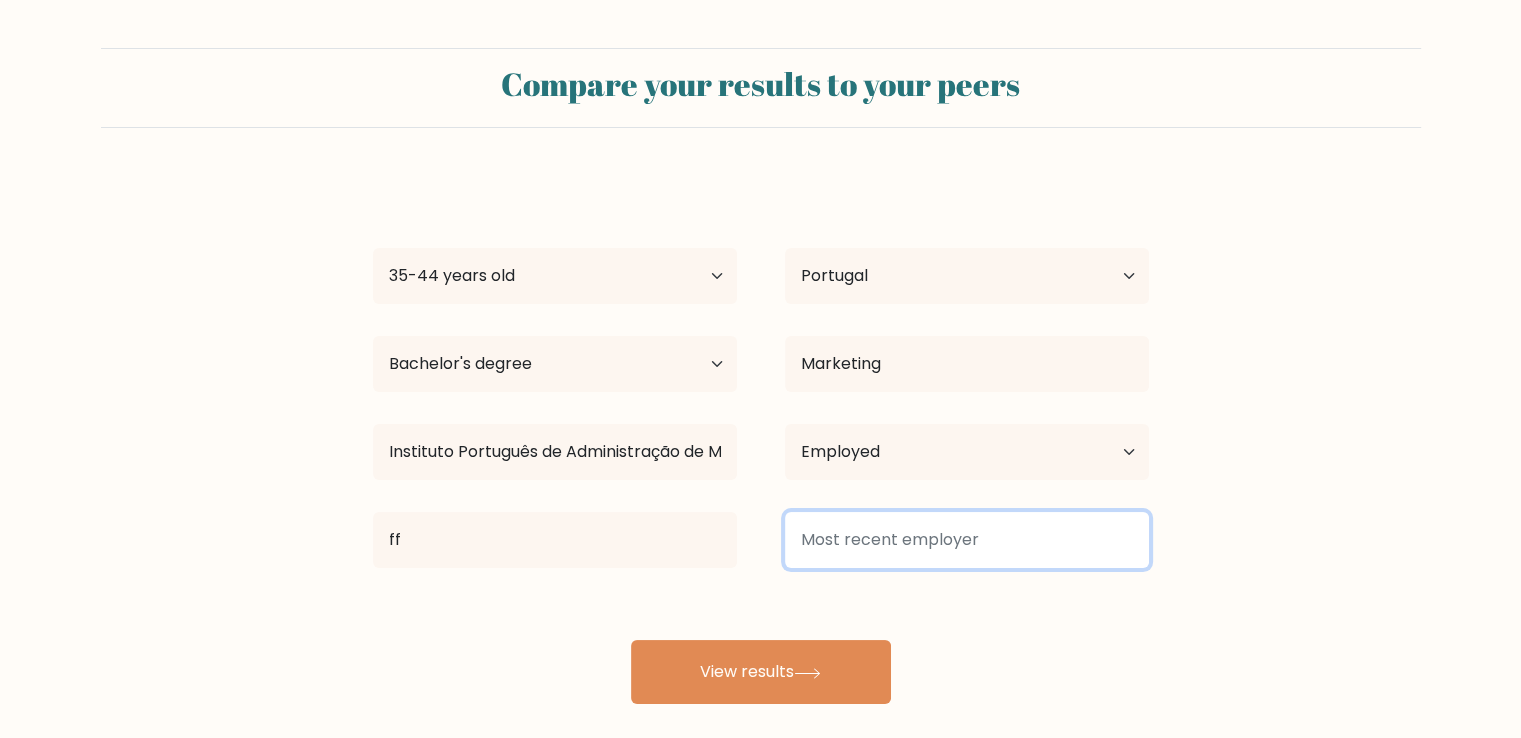 click at bounding box center (967, 540) 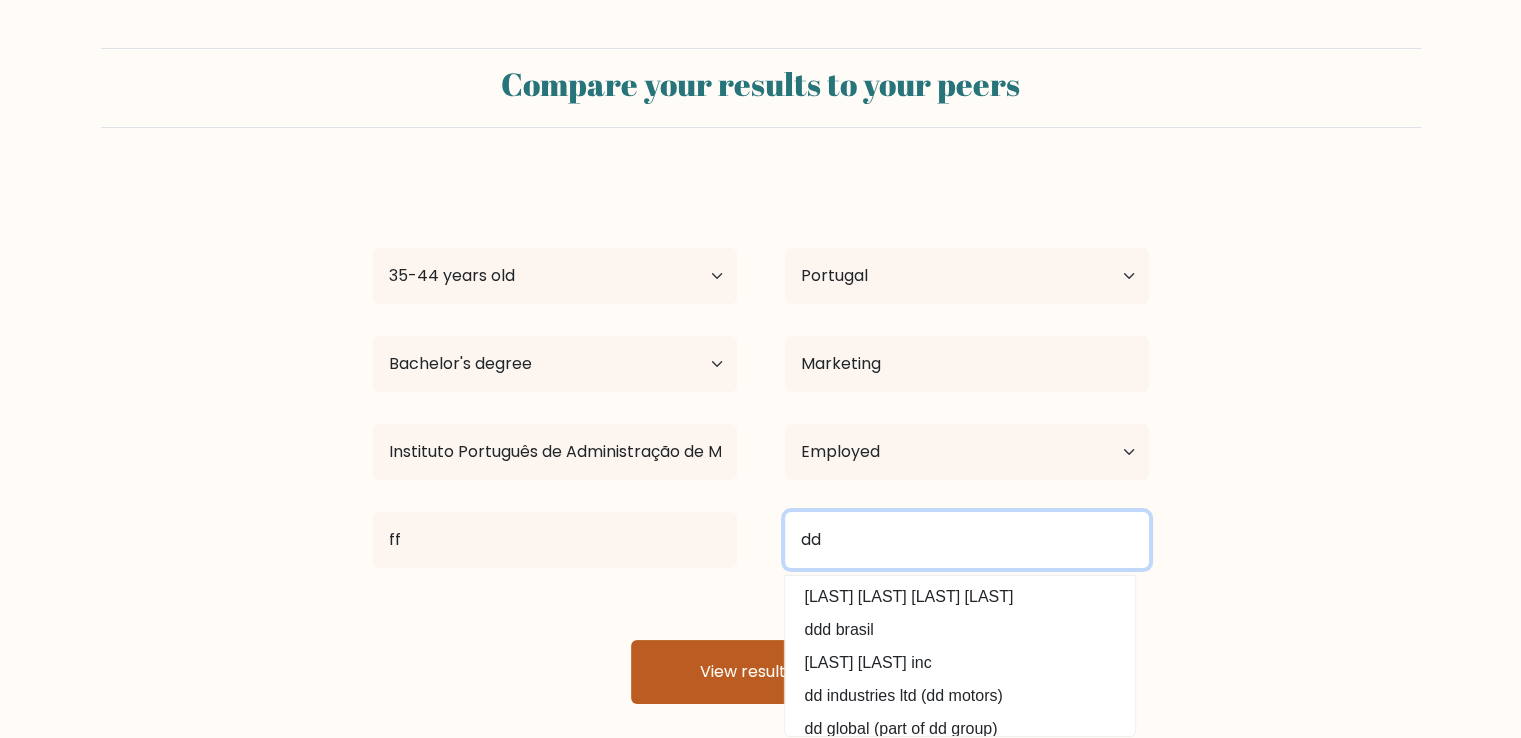 type on "dd" 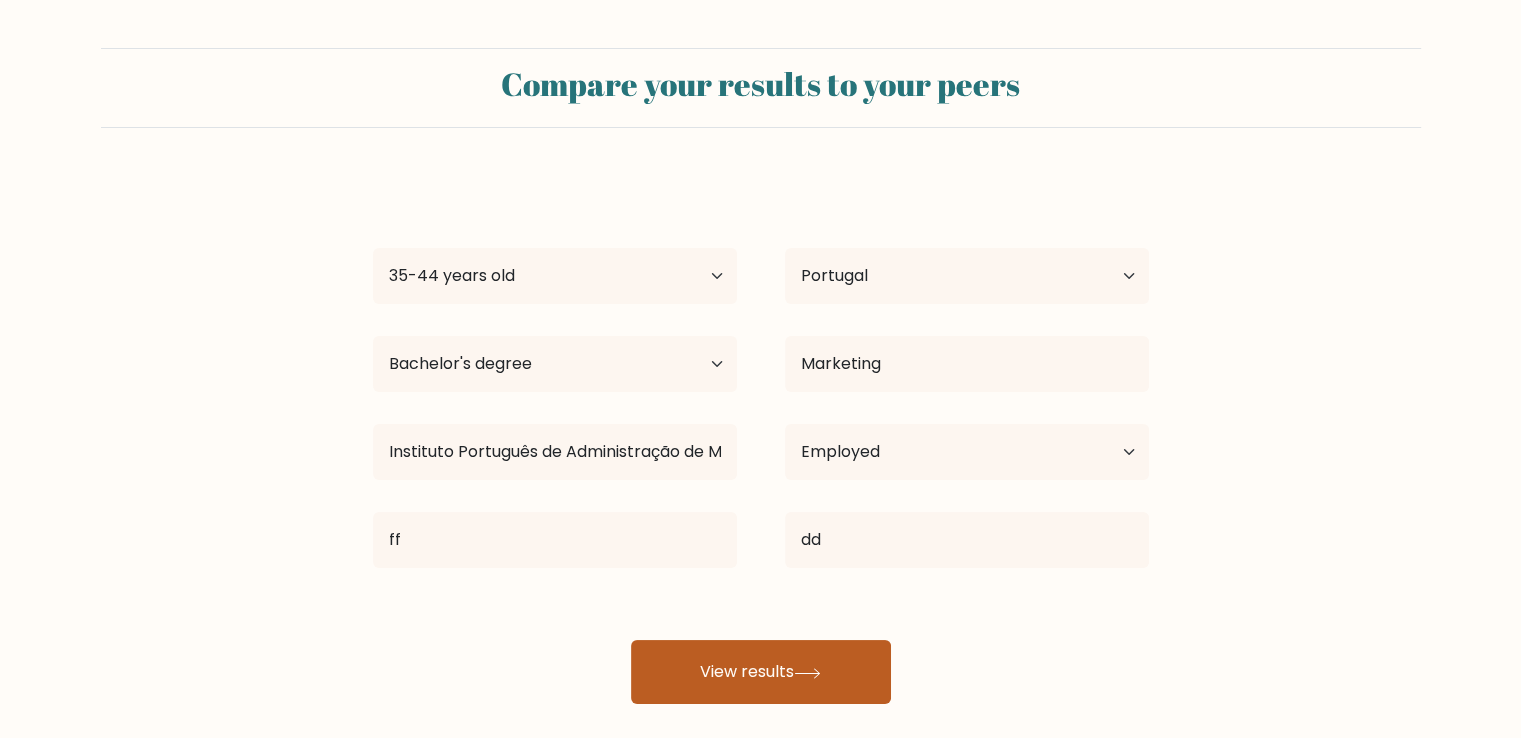 click on "View results" at bounding box center (761, 672) 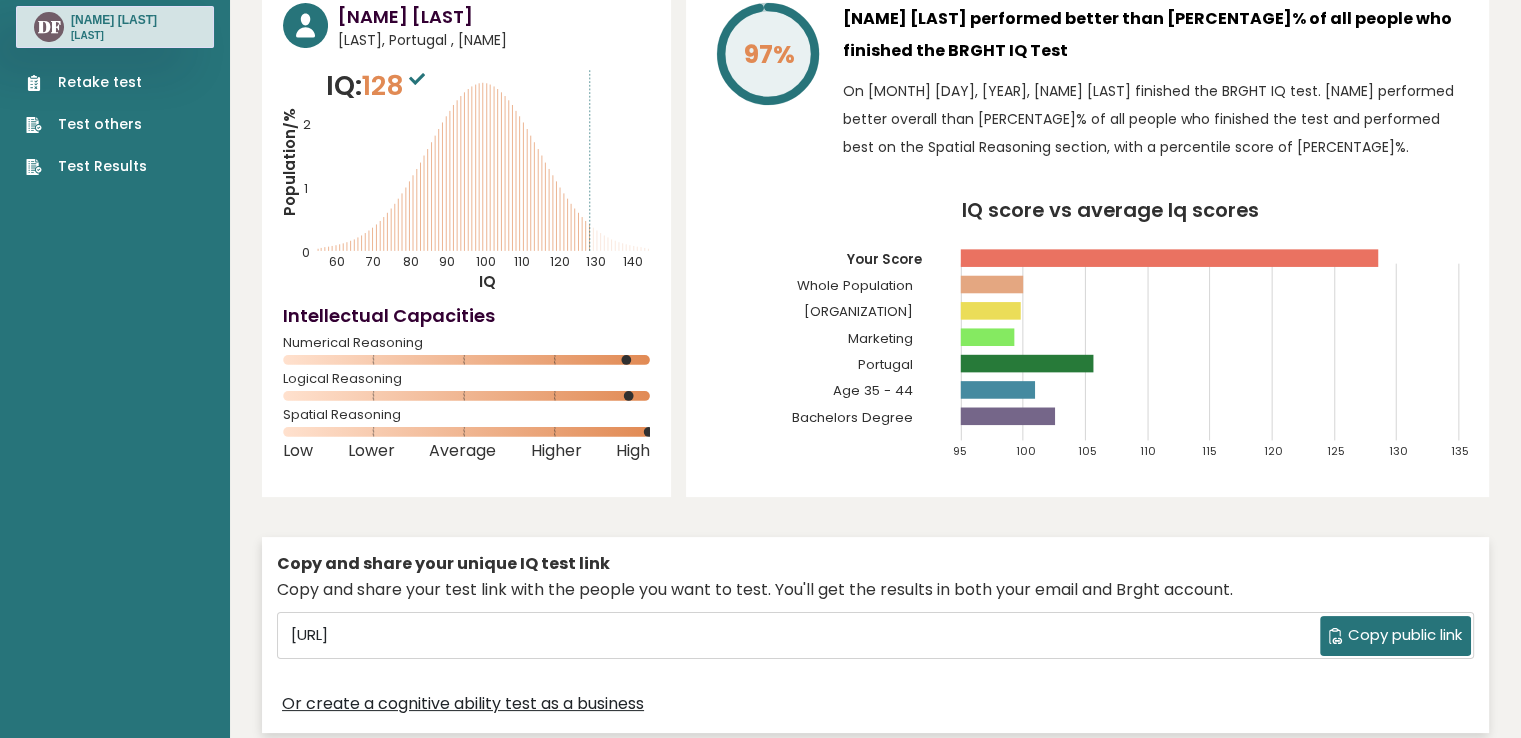 scroll, scrollTop: 0, scrollLeft: 0, axis: both 